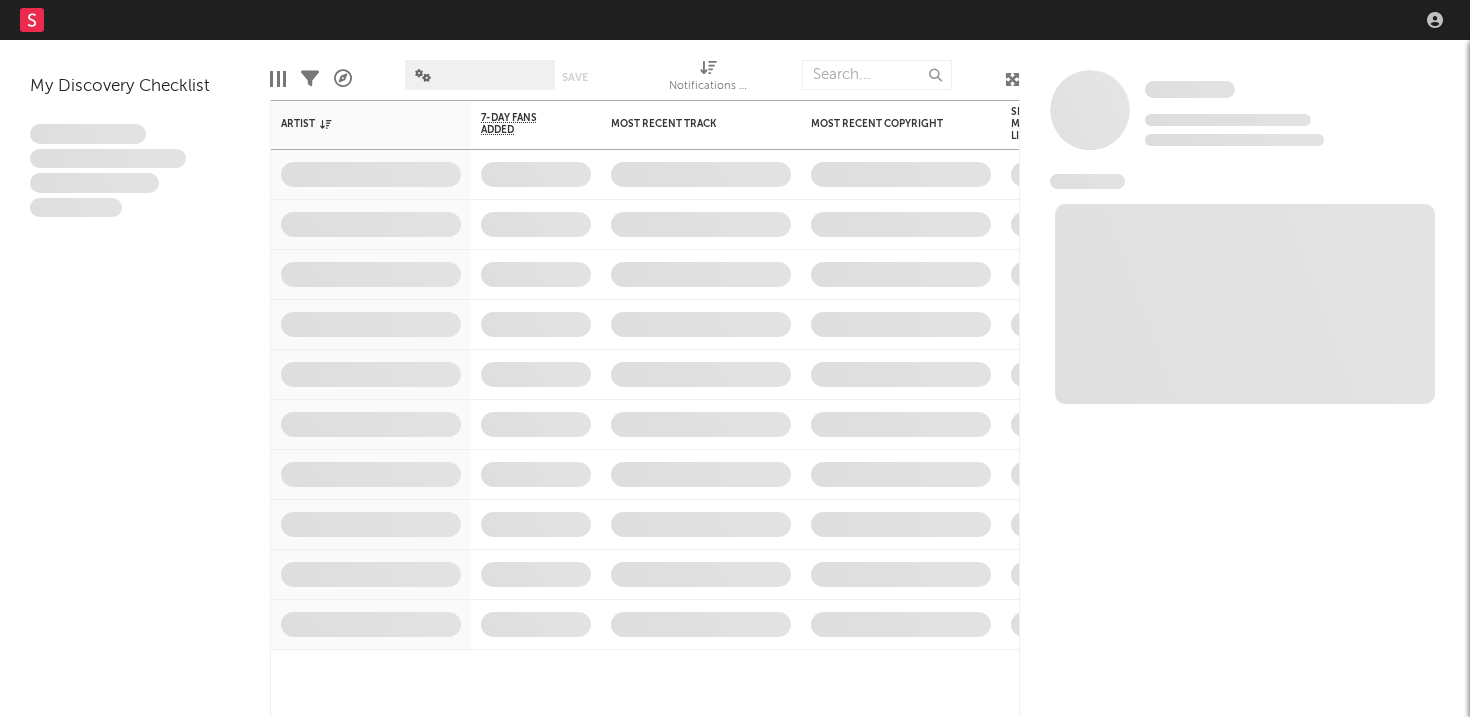 scroll, scrollTop: 0, scrollLeft: 0, axis: both 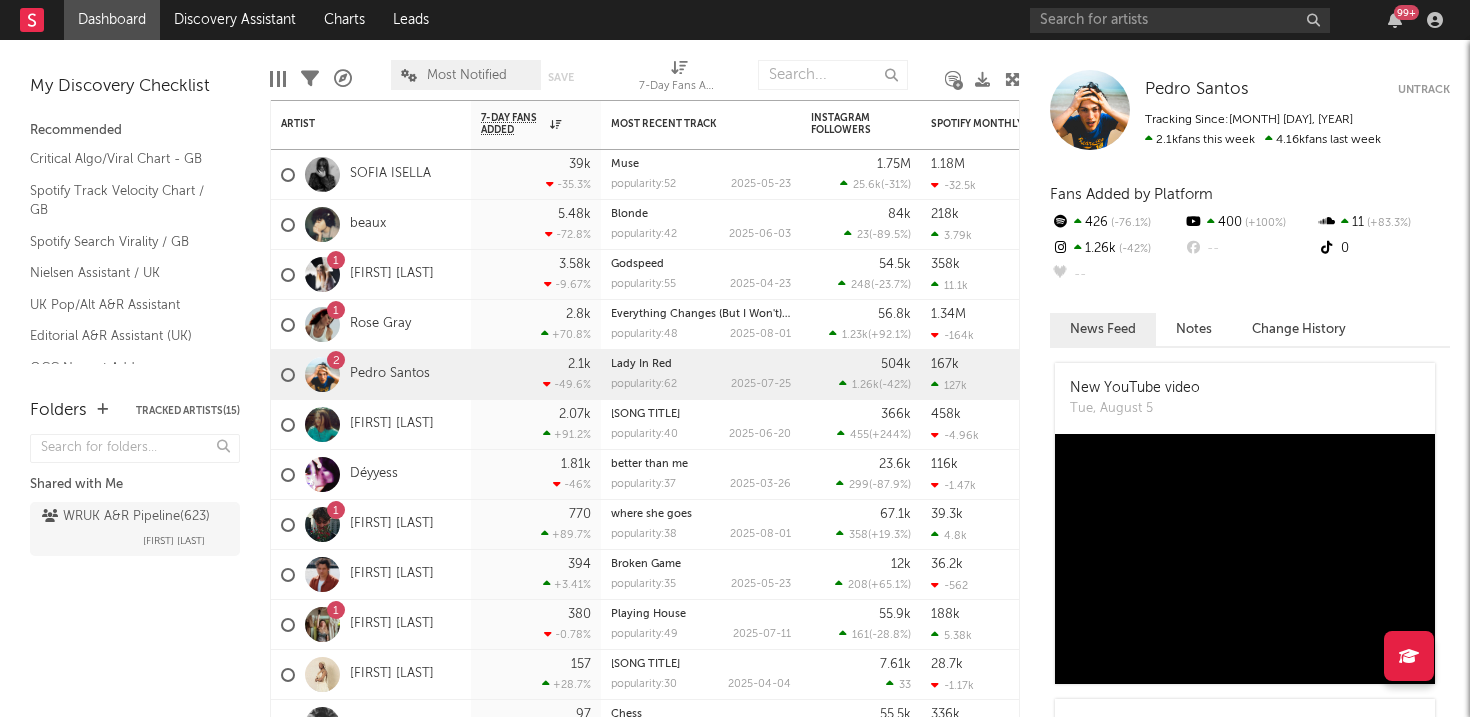 click on "Dashboard Discovery Assistant Charts Leads 99 +" at bounding box center [735, 20] 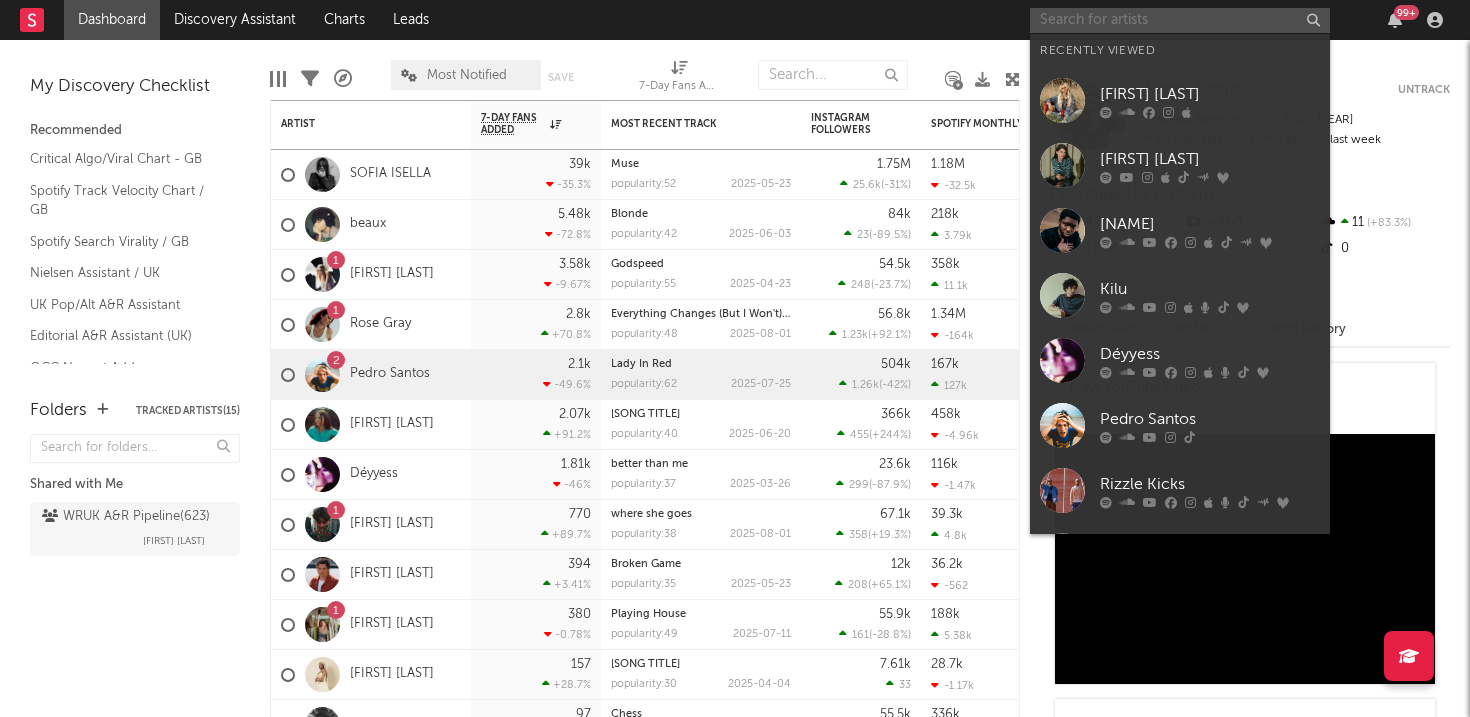 click at bounding box center (1180, 20) 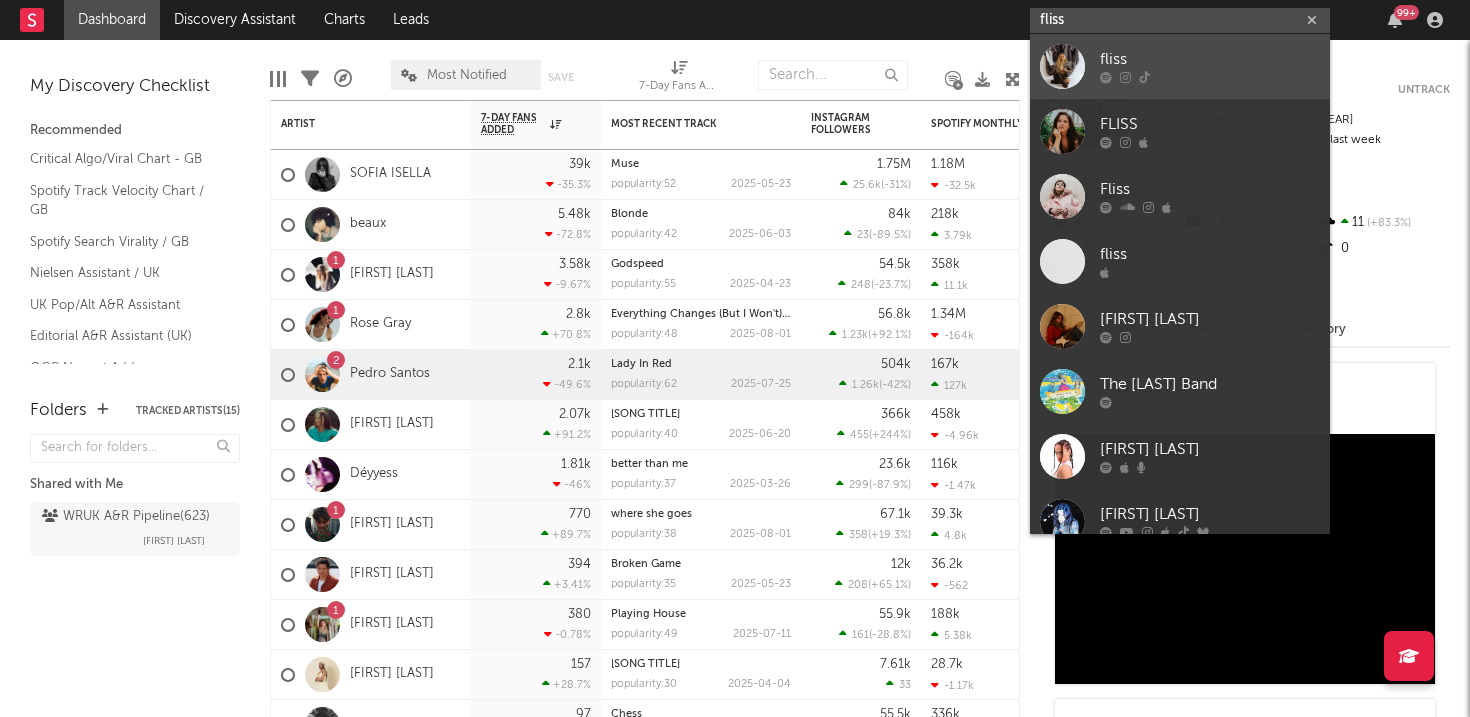 type on "fliss" 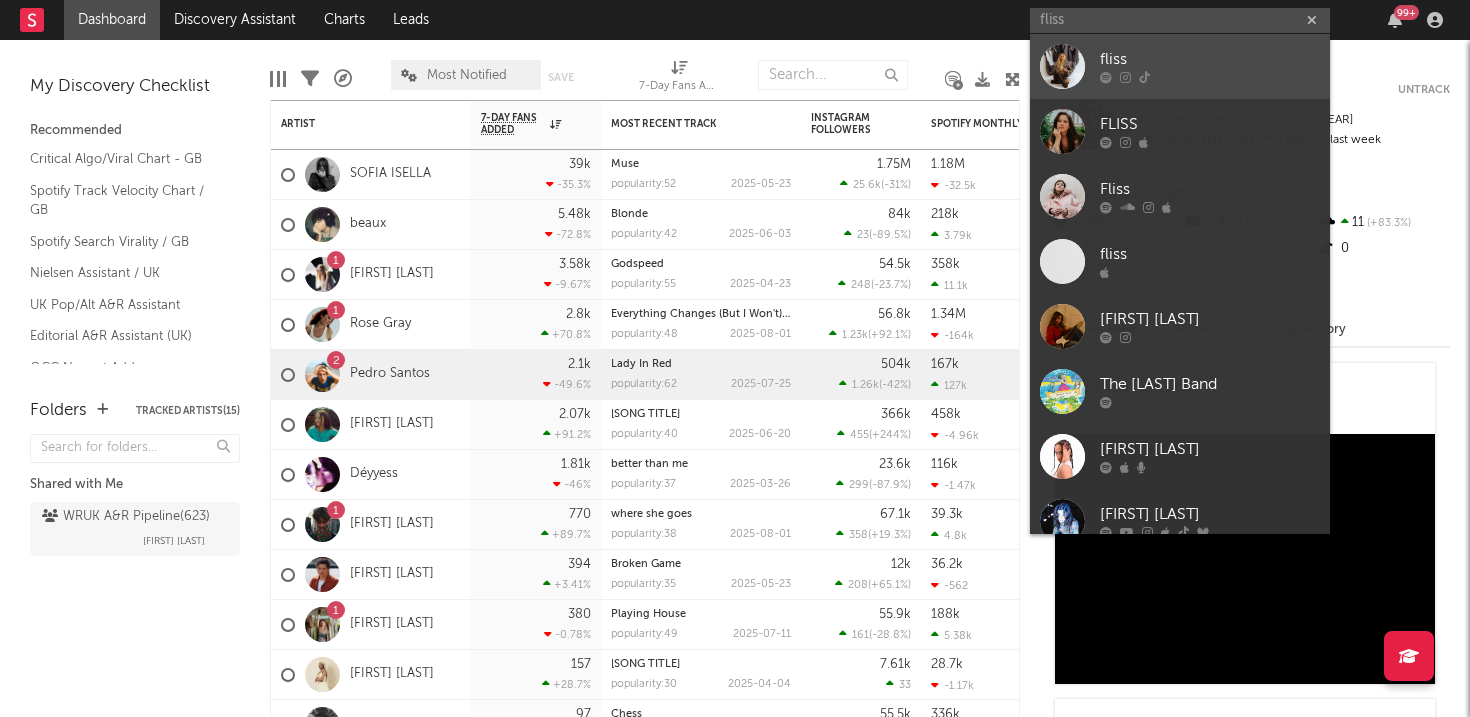 click on "fliss" at bounding box center (1210, 60) 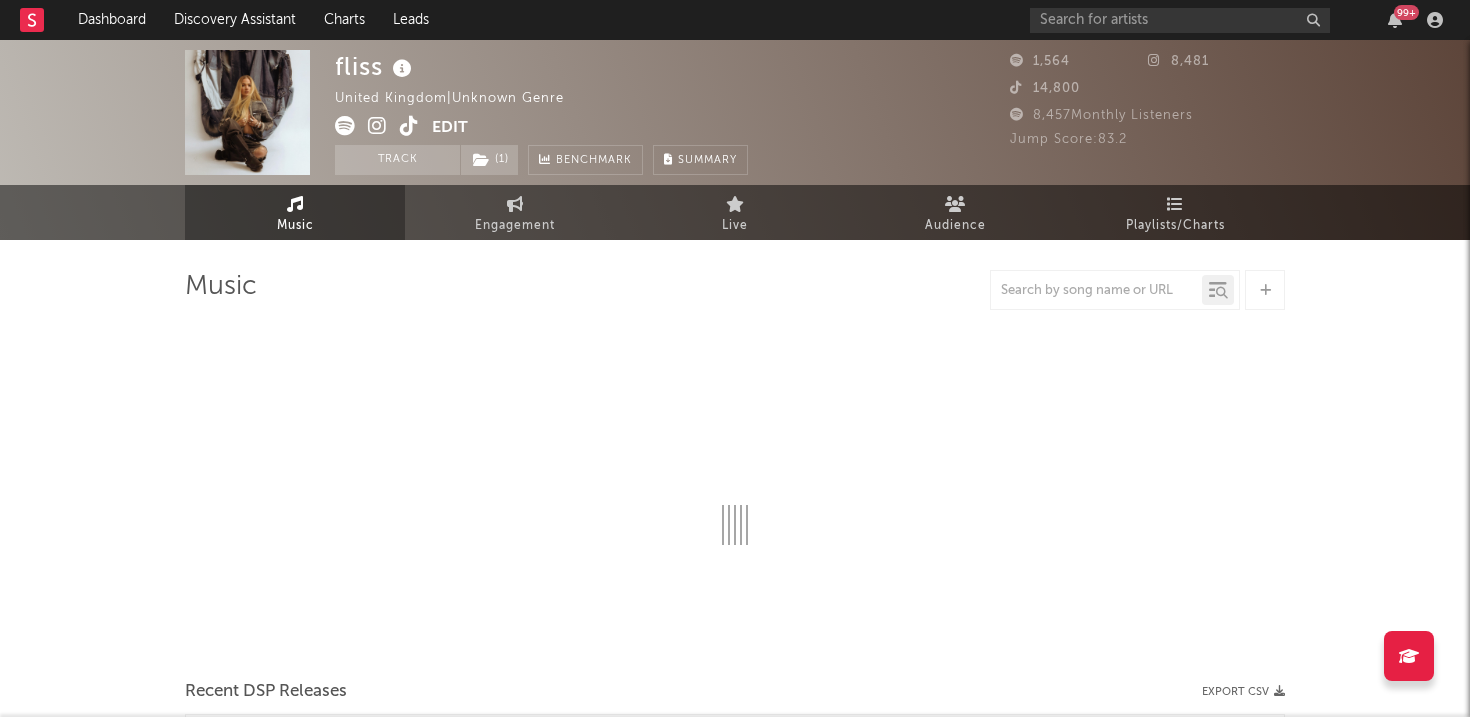 select on "1w" 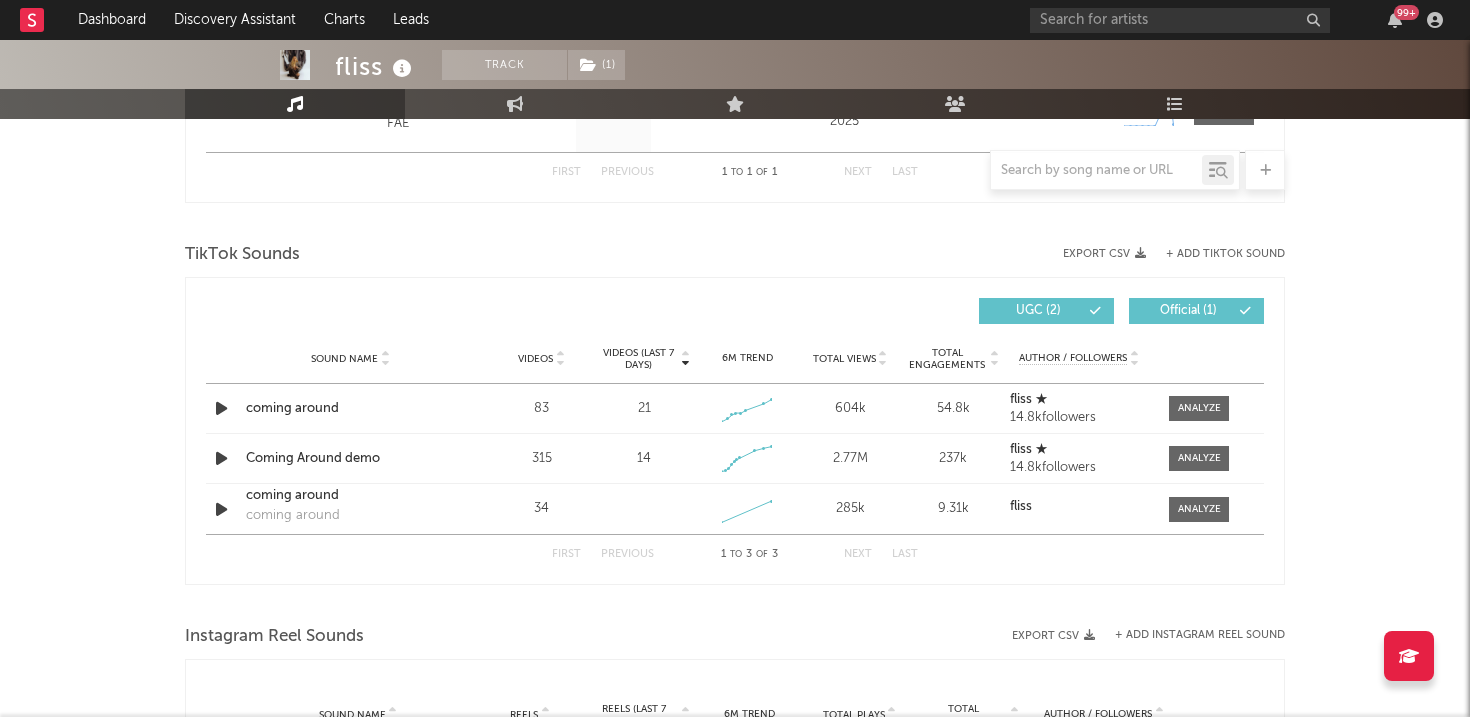scroll, scrollTop: 928, scrollLeft: 0, axis: vertical 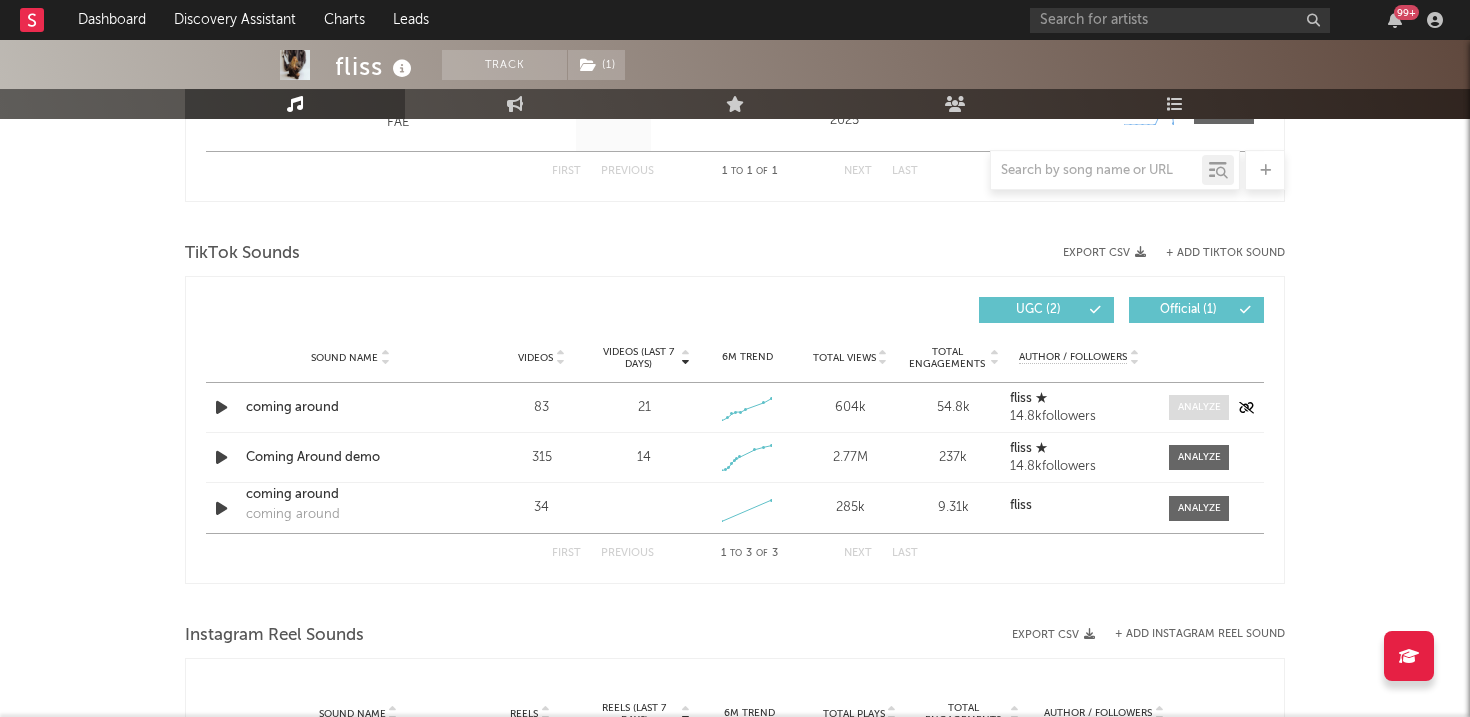 click at bounding box center (1199, 407) 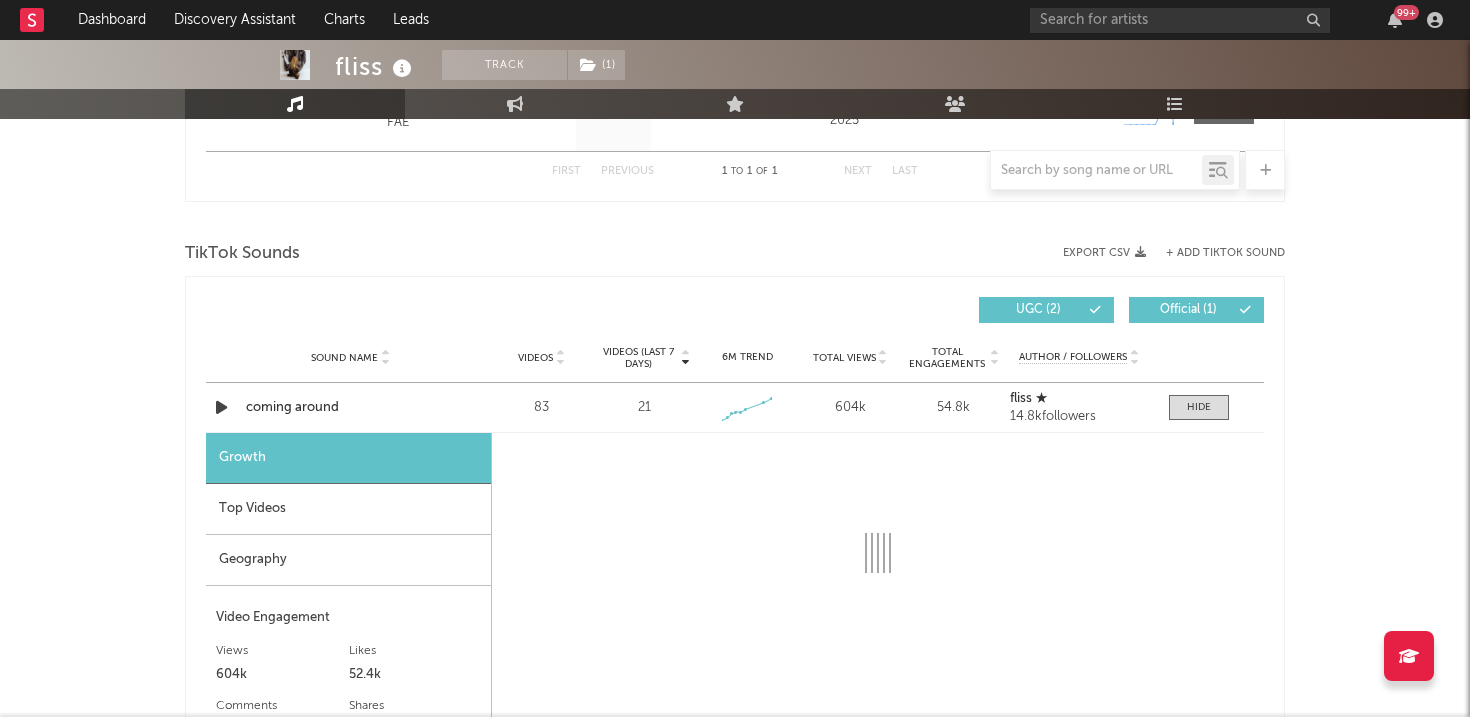 select on "1w" 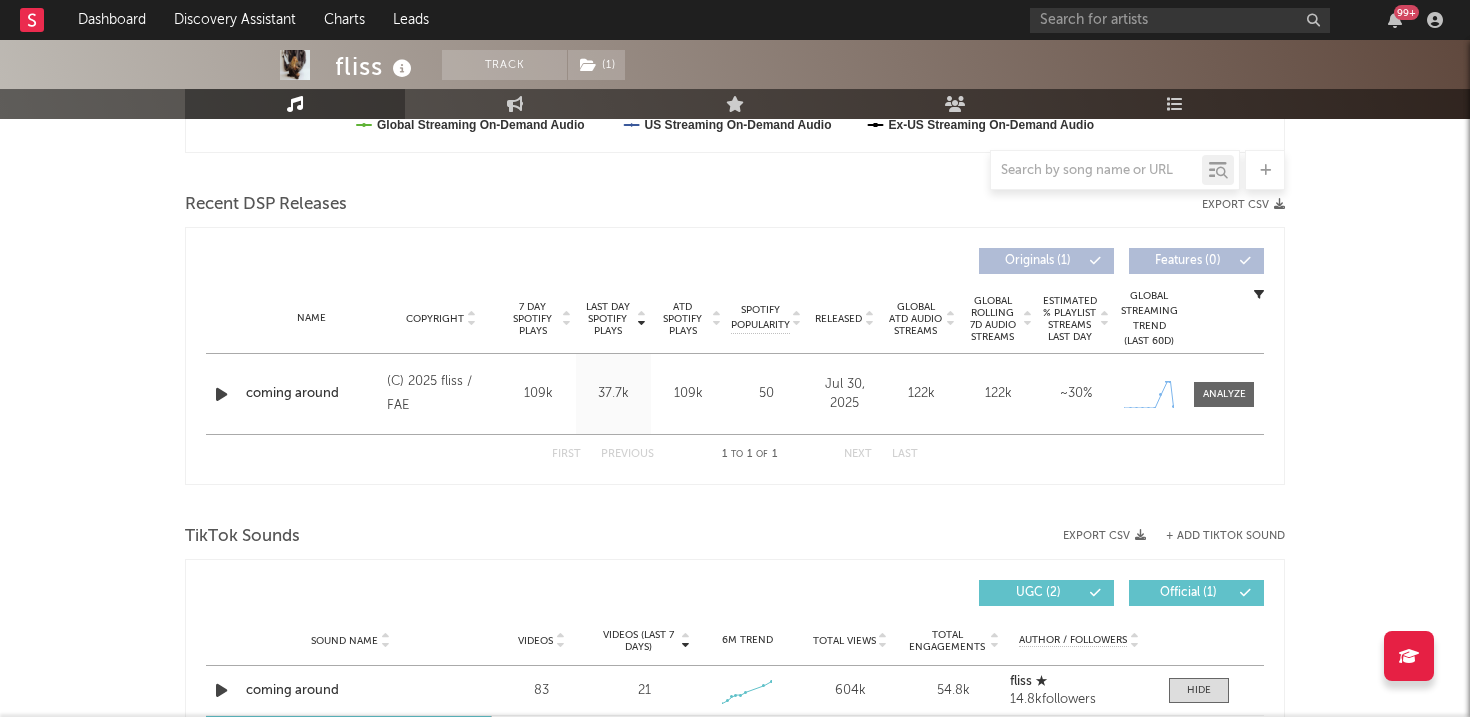 scroll, scrollTop: 543, scrollLeft: 0, axis: vertical 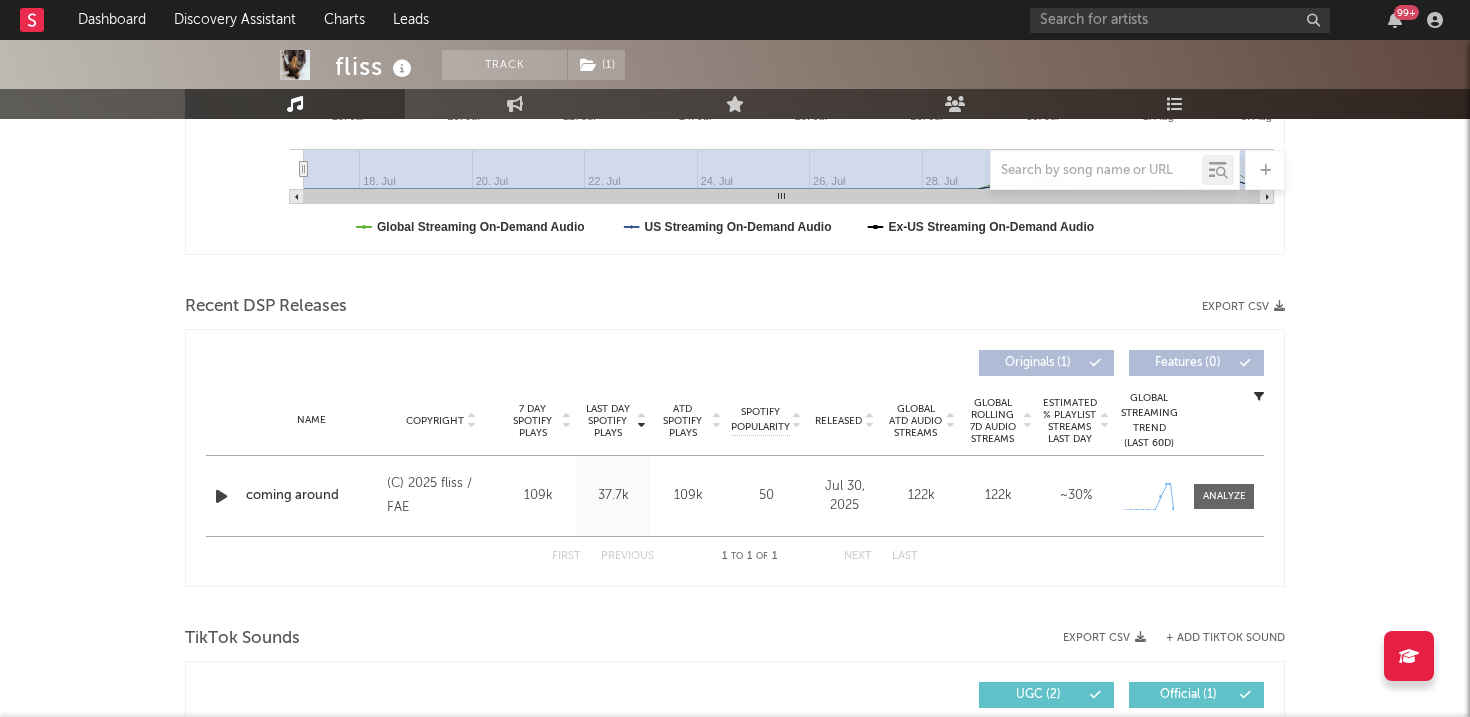 click 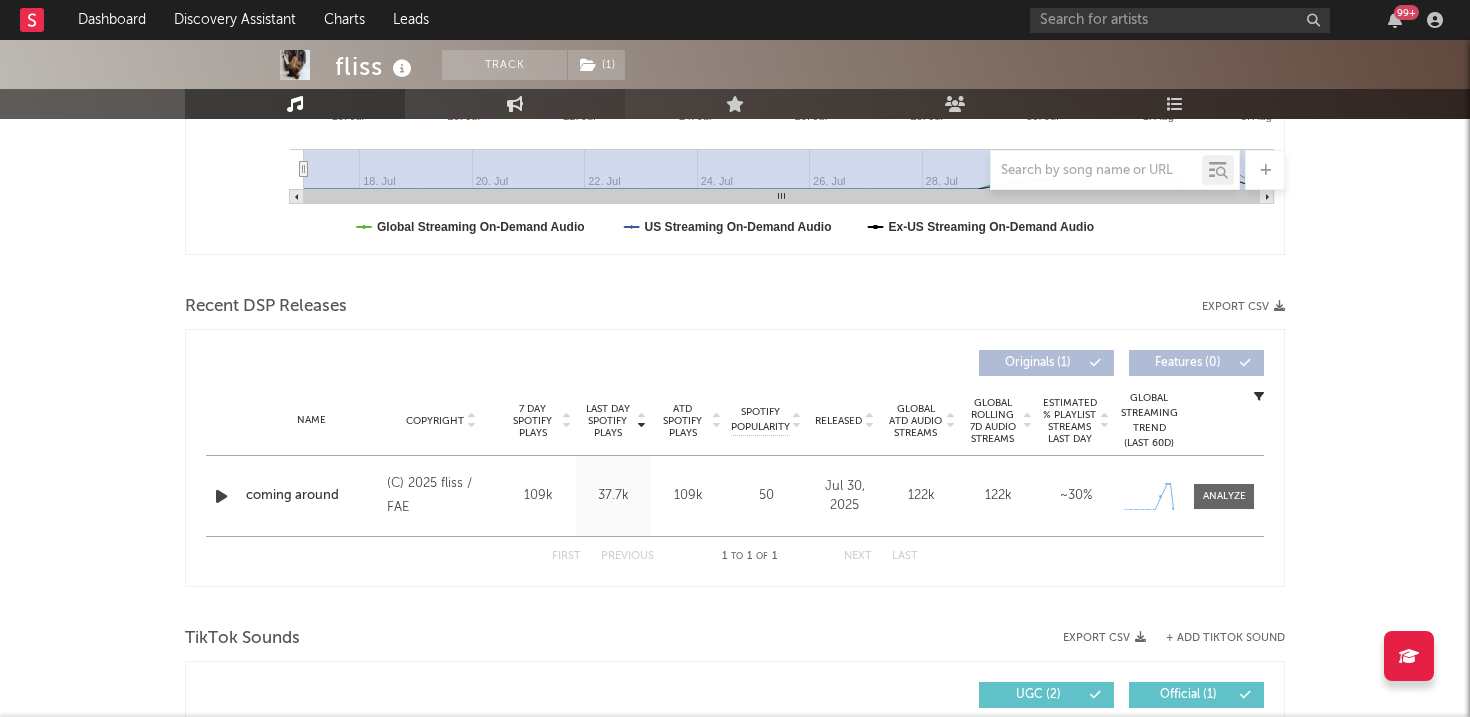click on "Engagement" at bounding box center [515, 104] 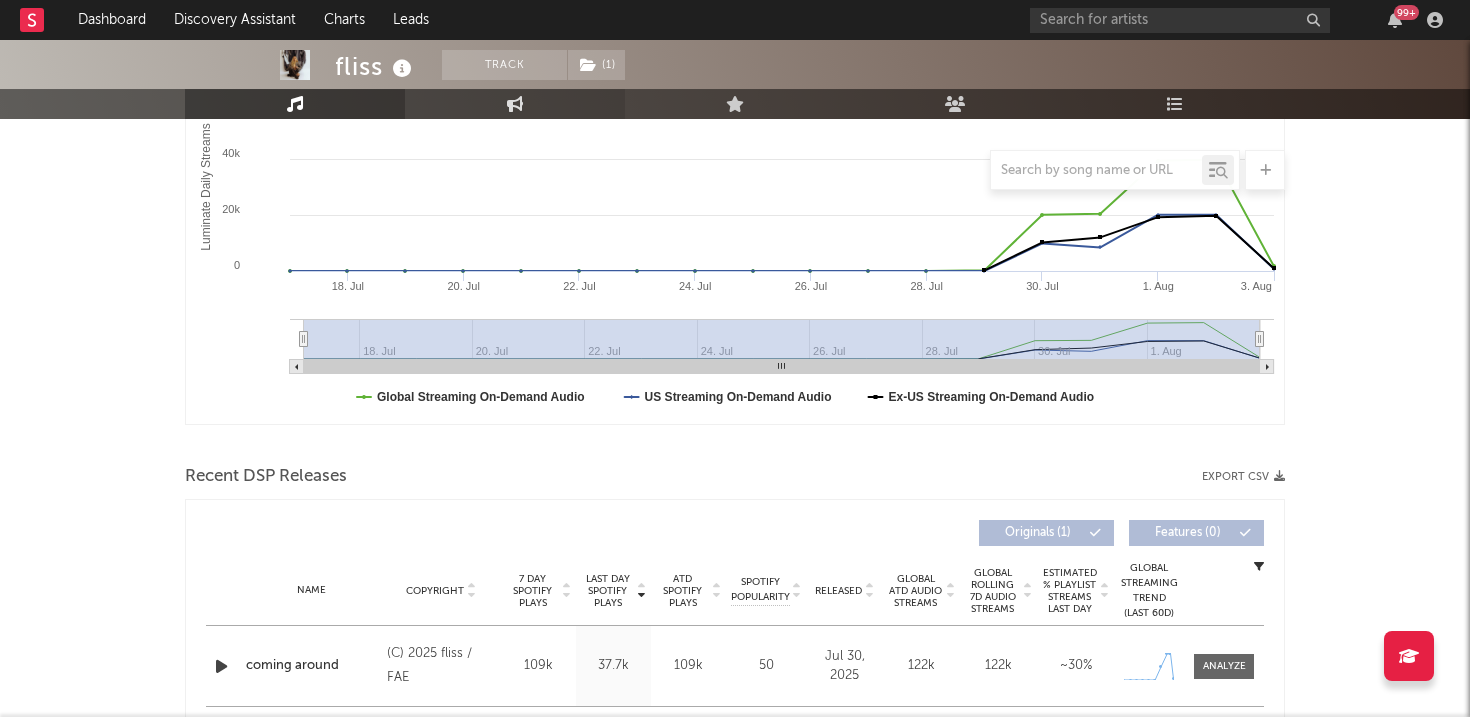 select on "1w" 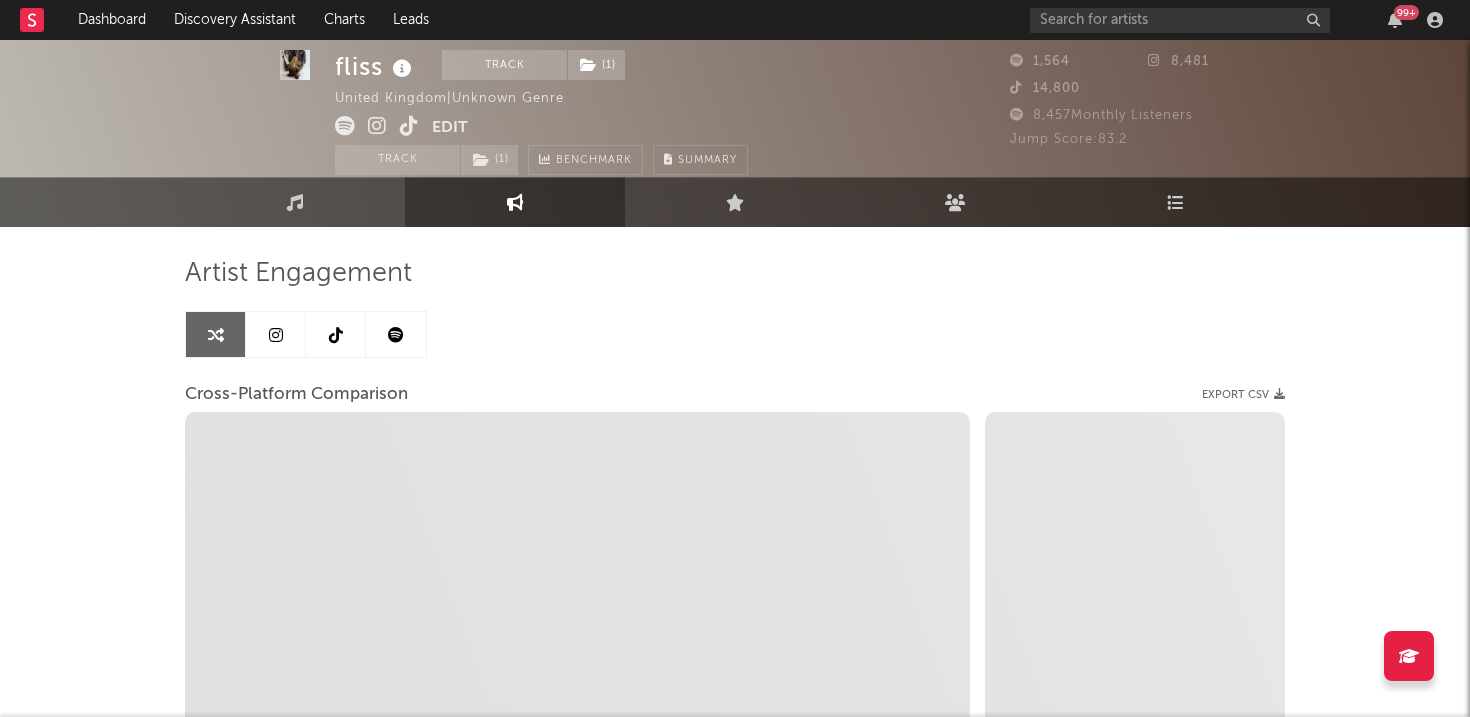 scroll, scrollTop: 15, scrollLeft: 0, axis: vertical 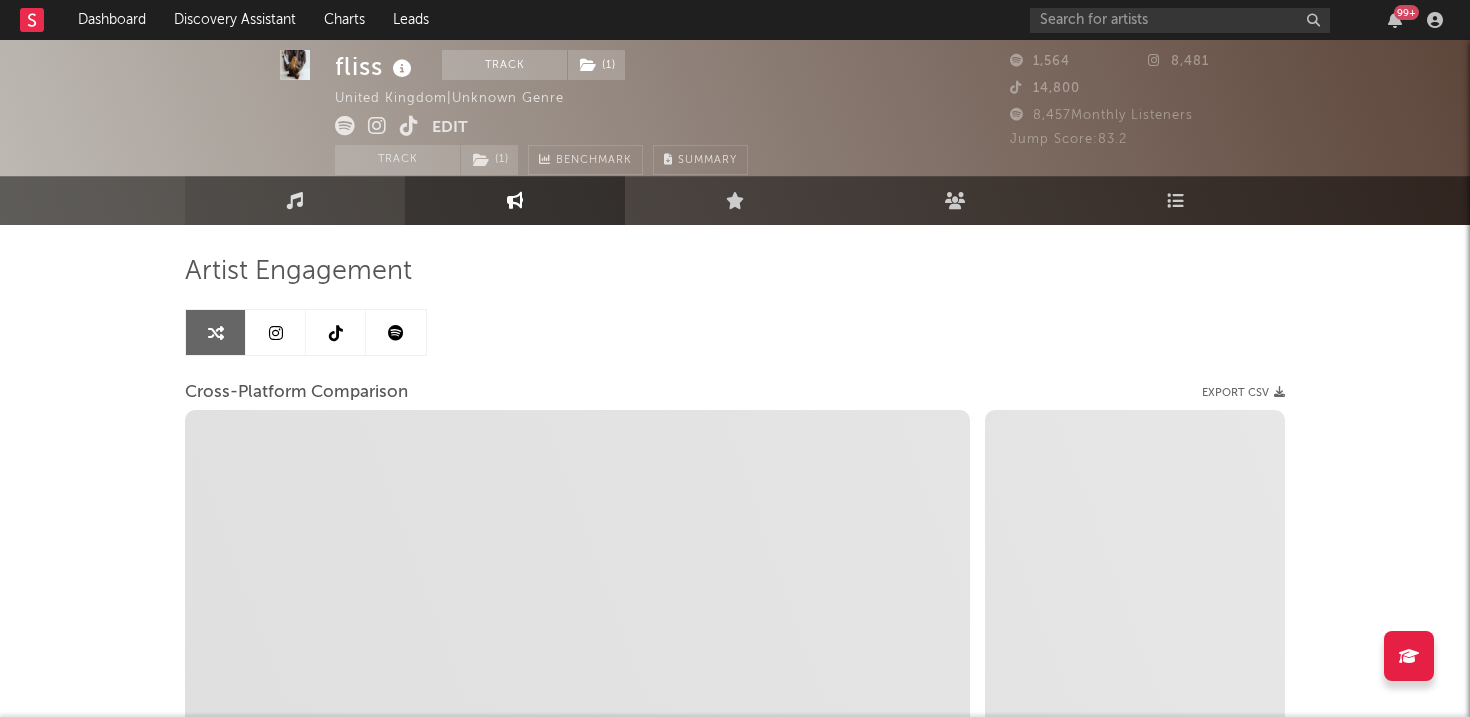 click on "Music" at bounding box center [295, 200] 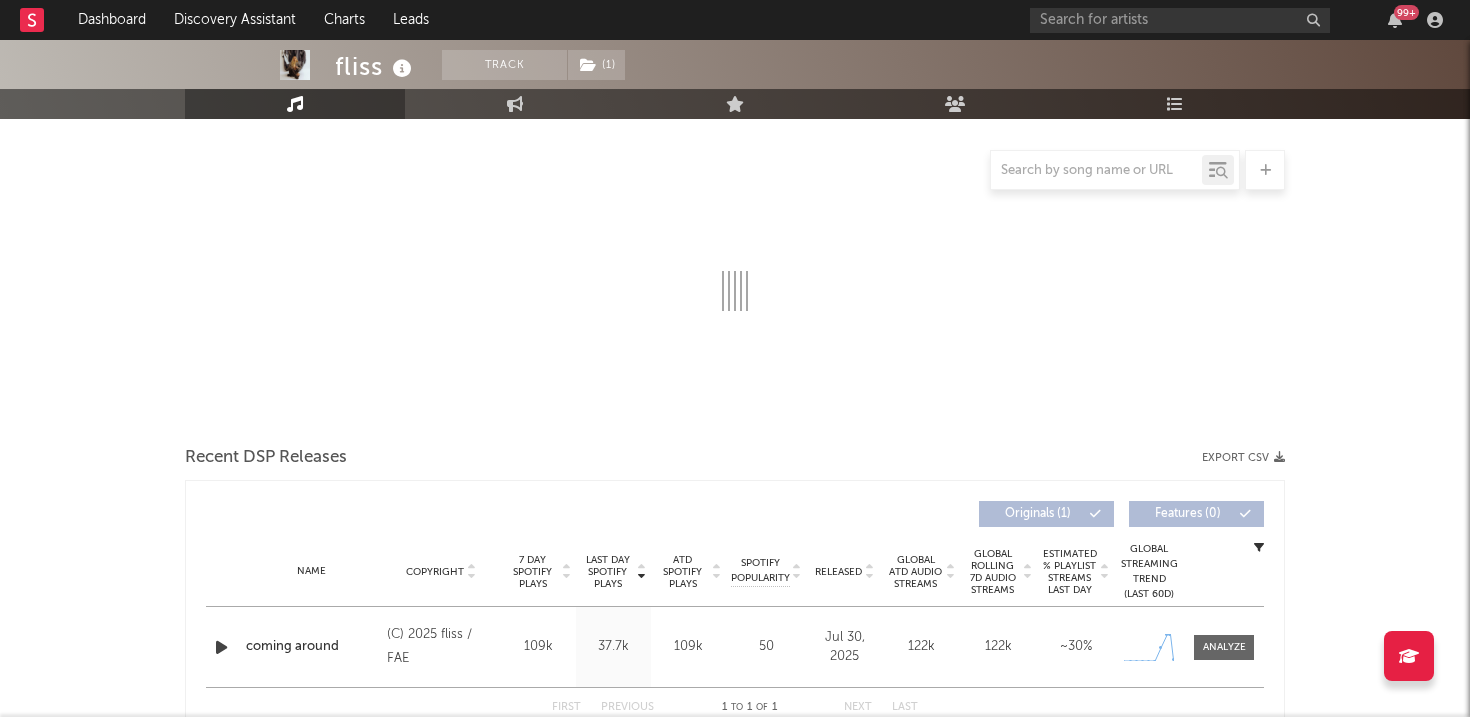 select on "1w" 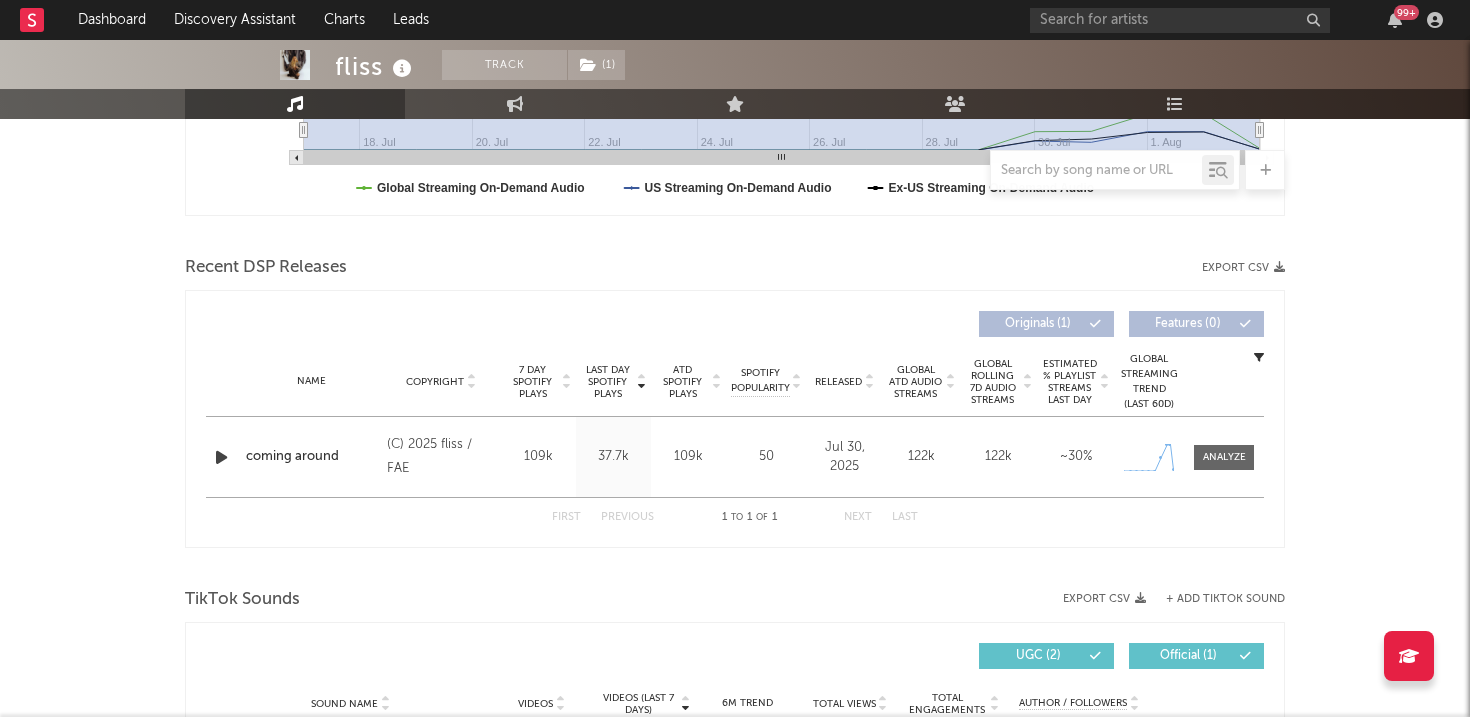 scroll, scrollTop: 586, scrollLeft: 0, axis: vertical 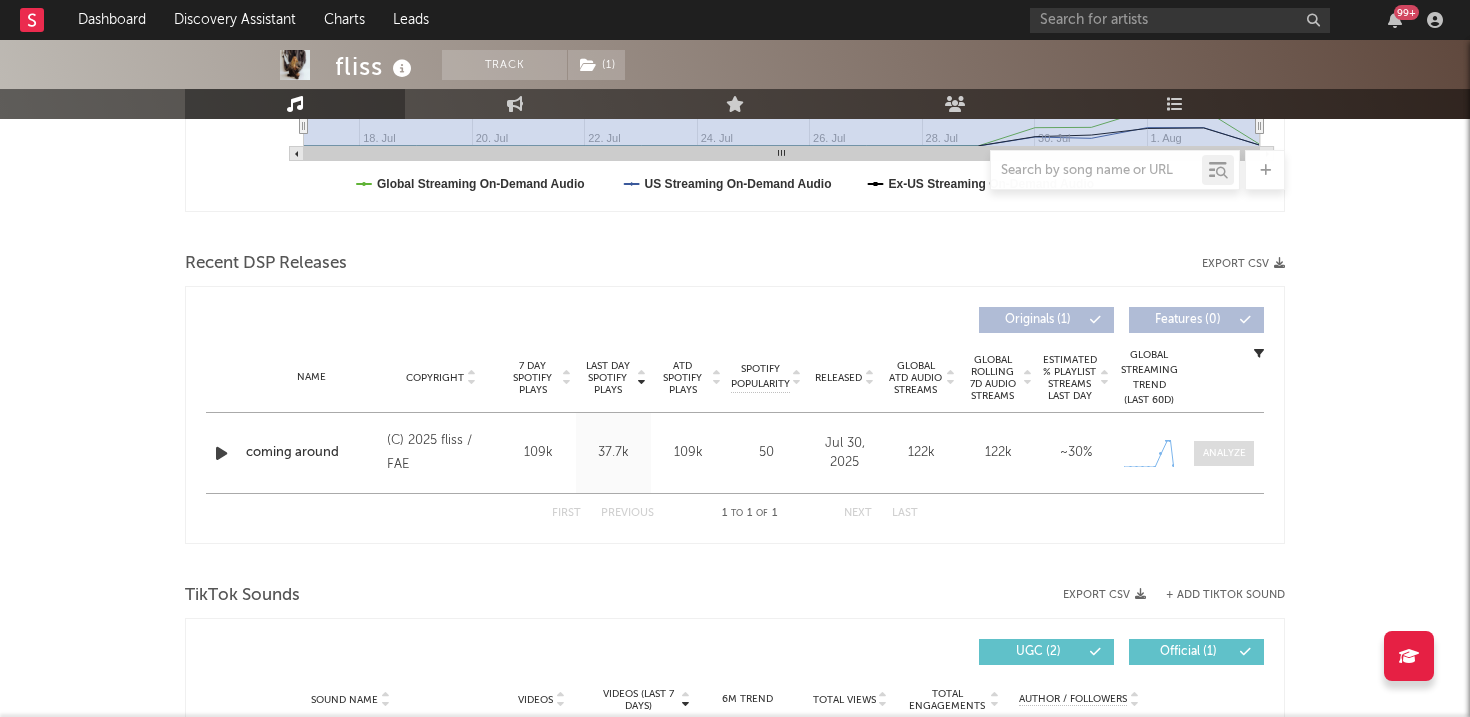 click at bounding box center (1224, 453) 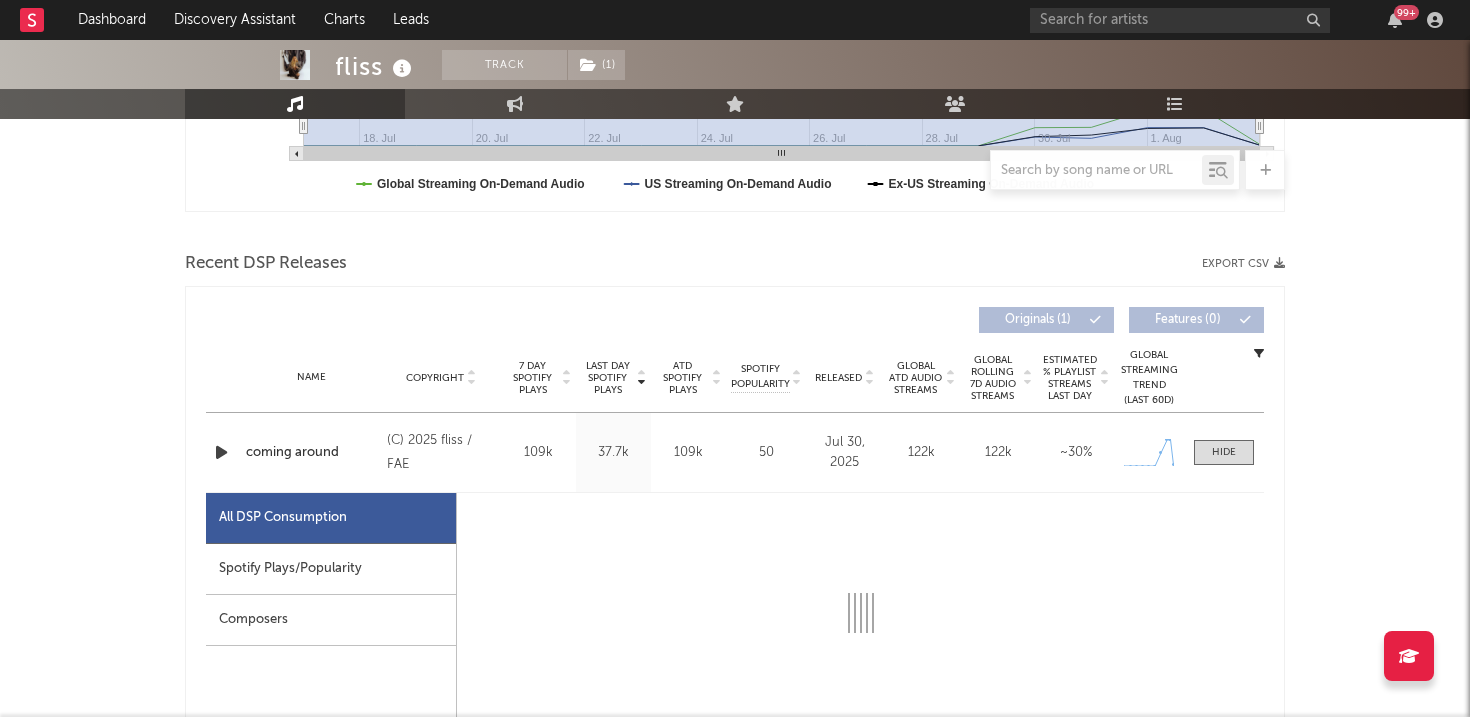 select on "1w" 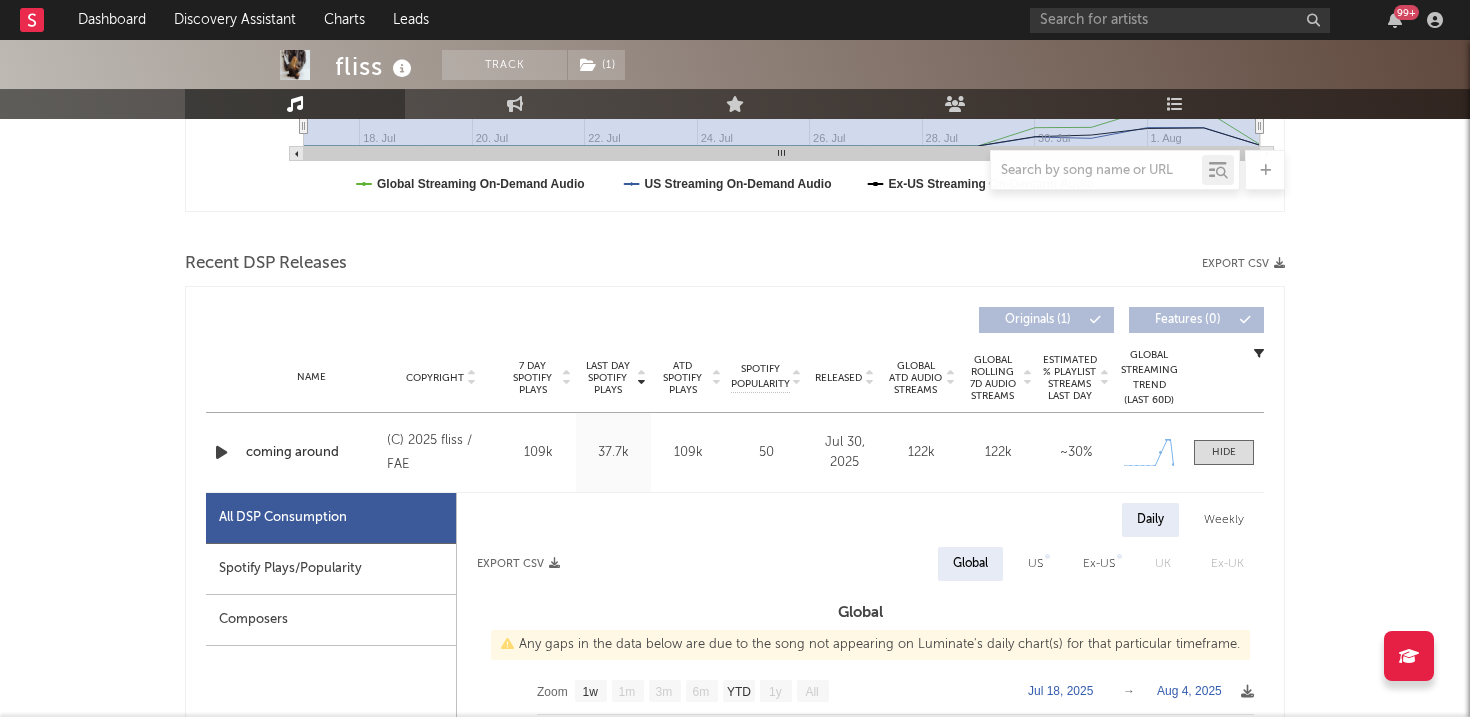 click on "Spotify Plays/Popularity" at bounding box center [331, 569] 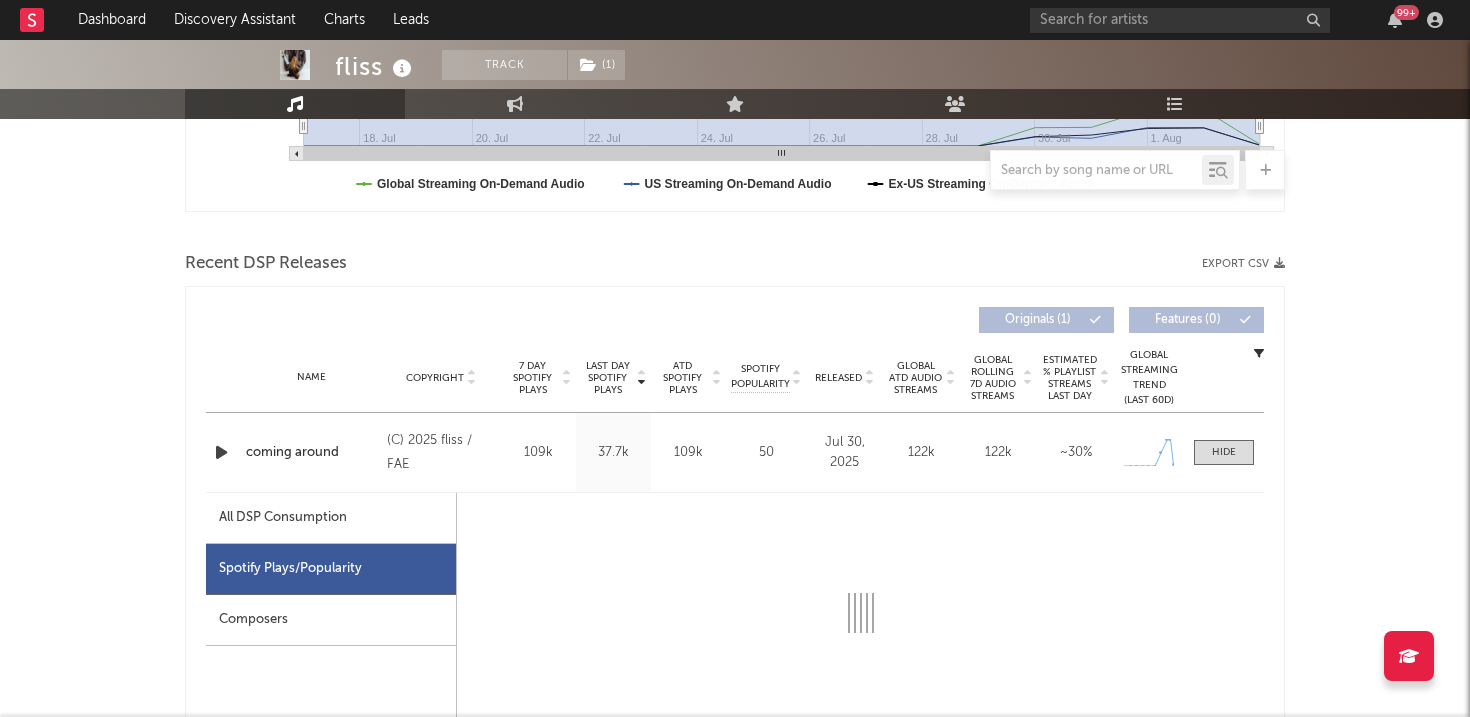 select on "1w" 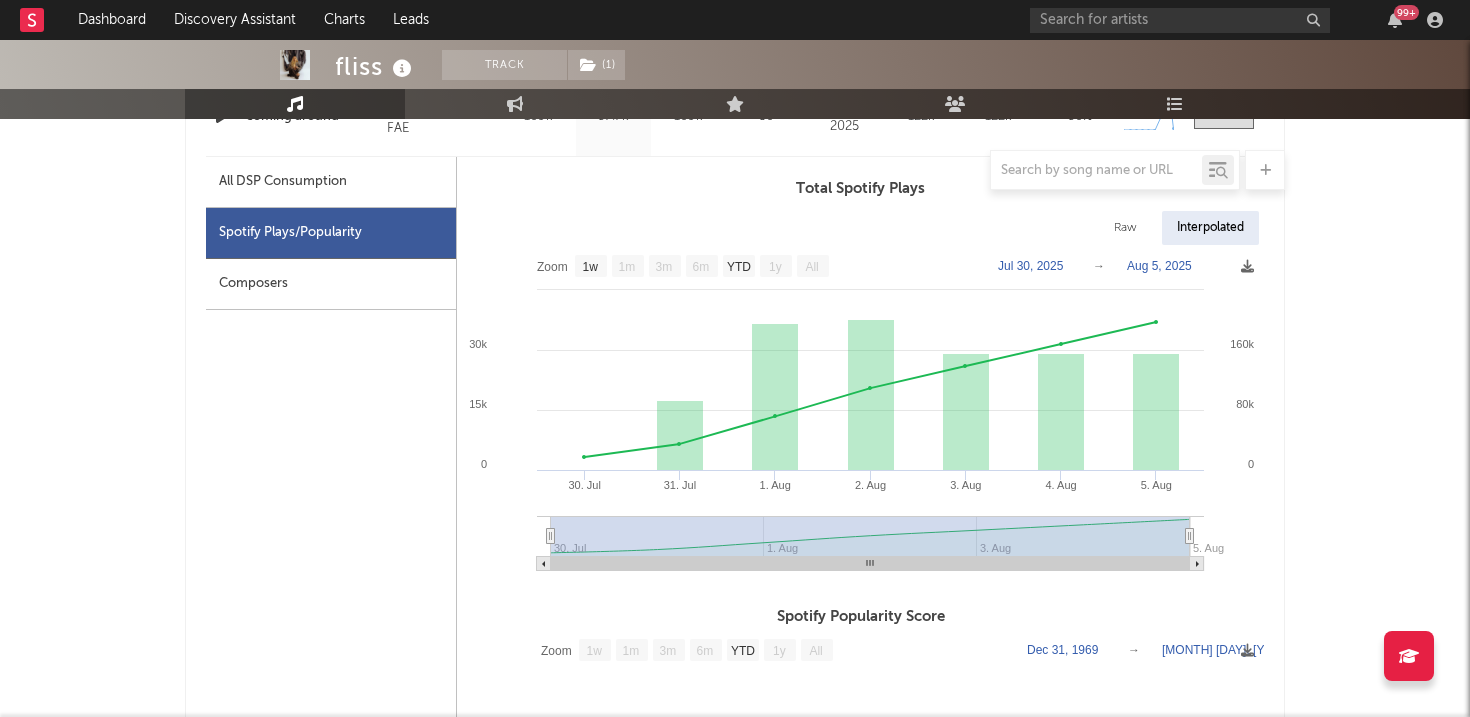 scroll, scrollTop: 923, scrollLeft: 0, axis: vertical 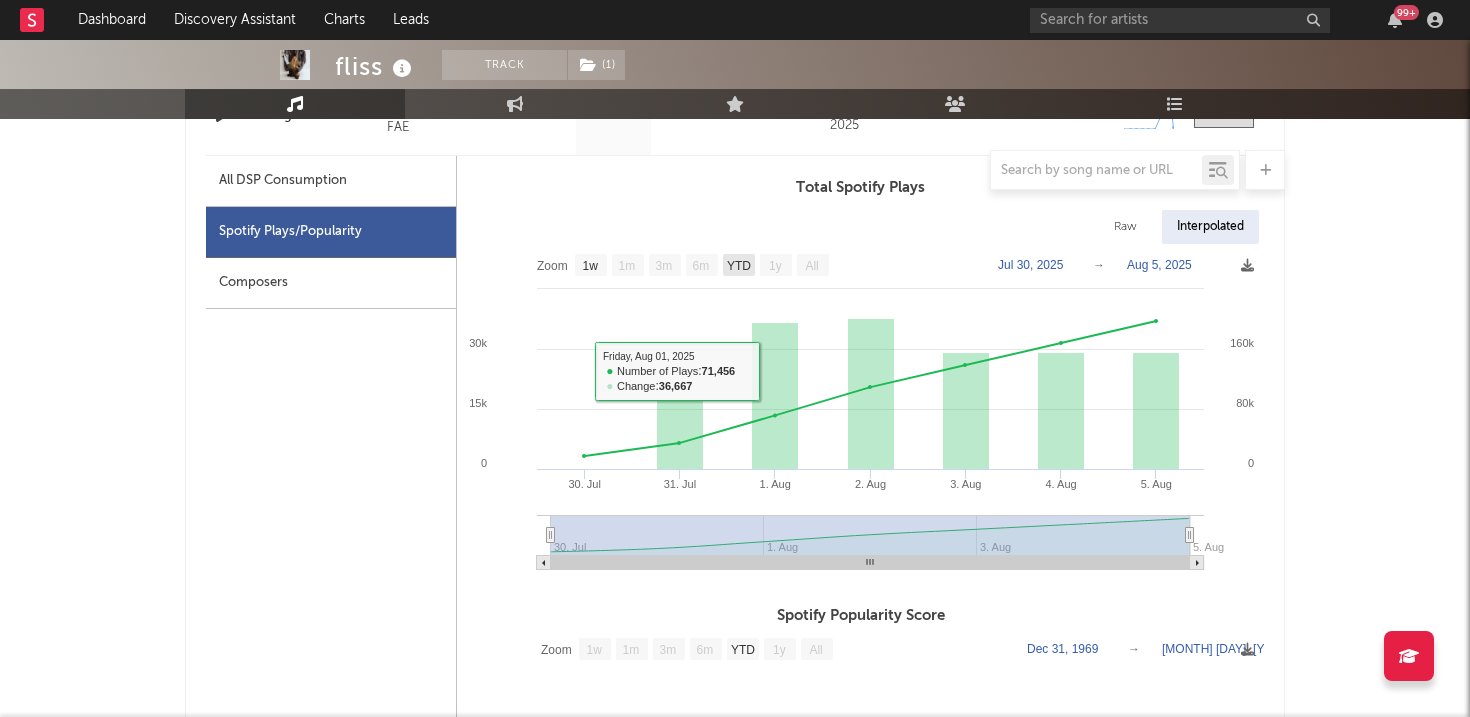 click on "YTD" 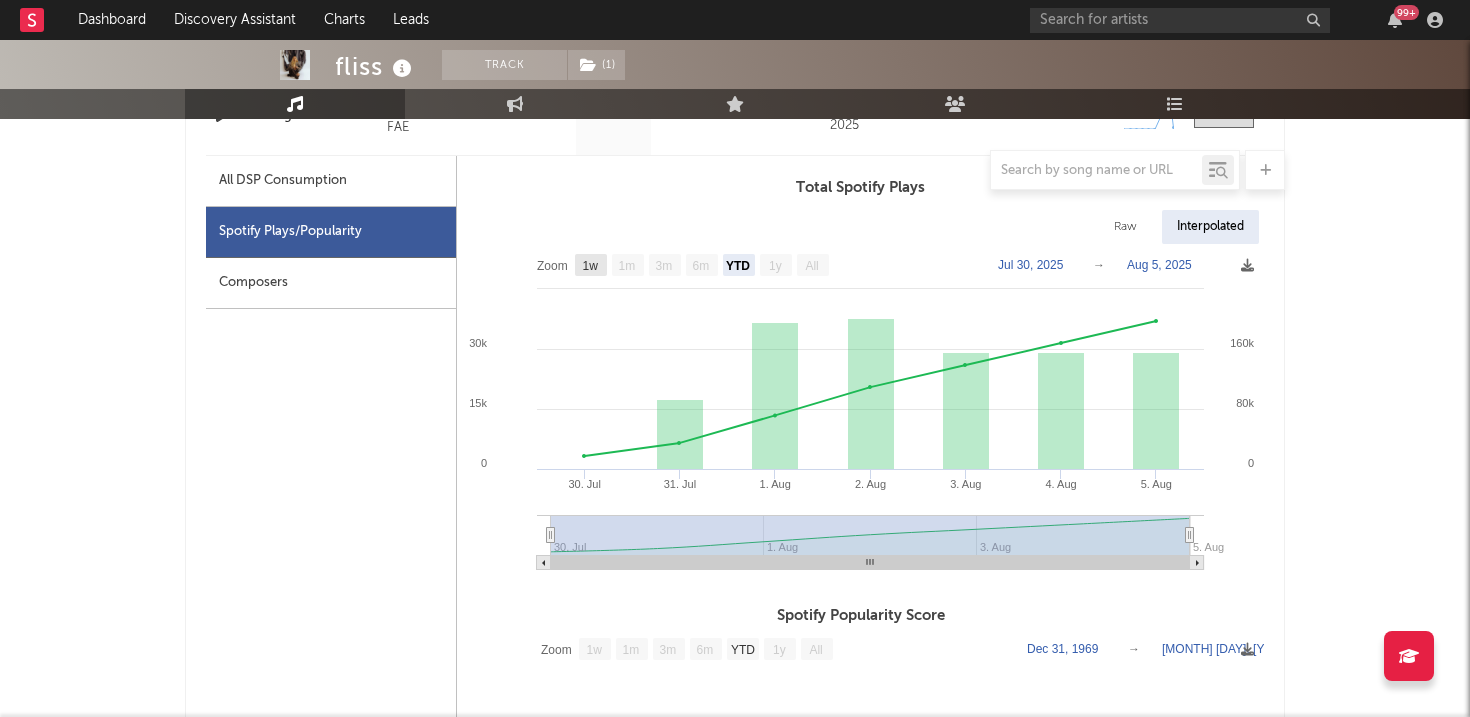 click on "1w" 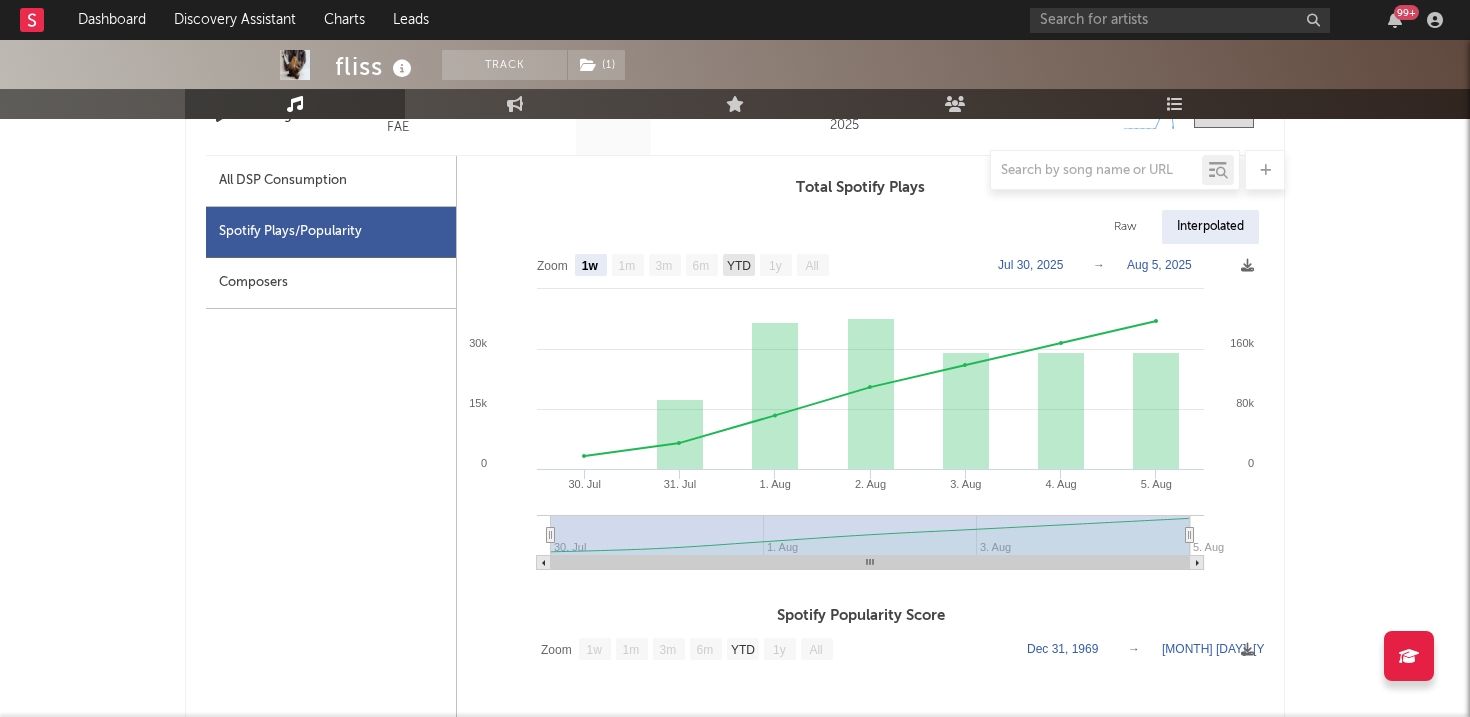 click on "YTD" 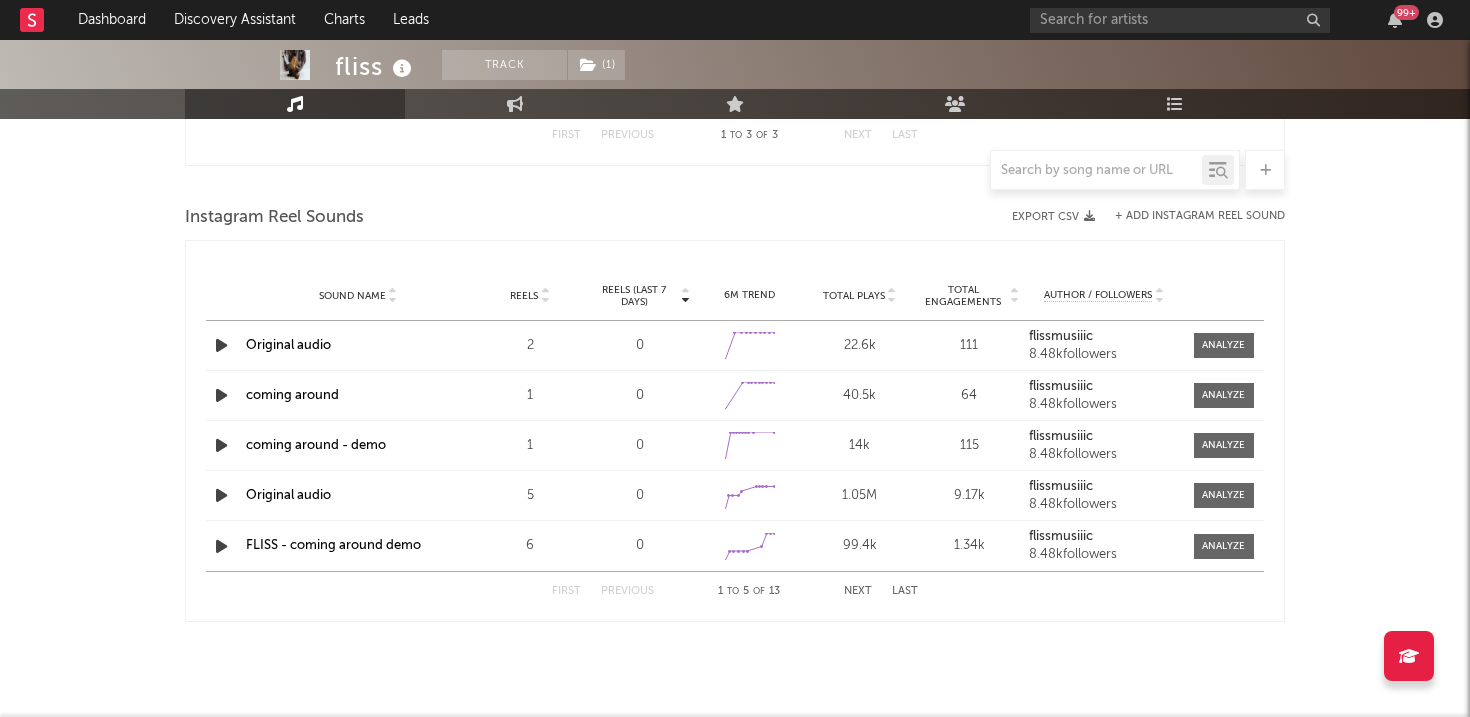 scroll, scrollTop: 2296, scrollLeft: 0, axis: vertical 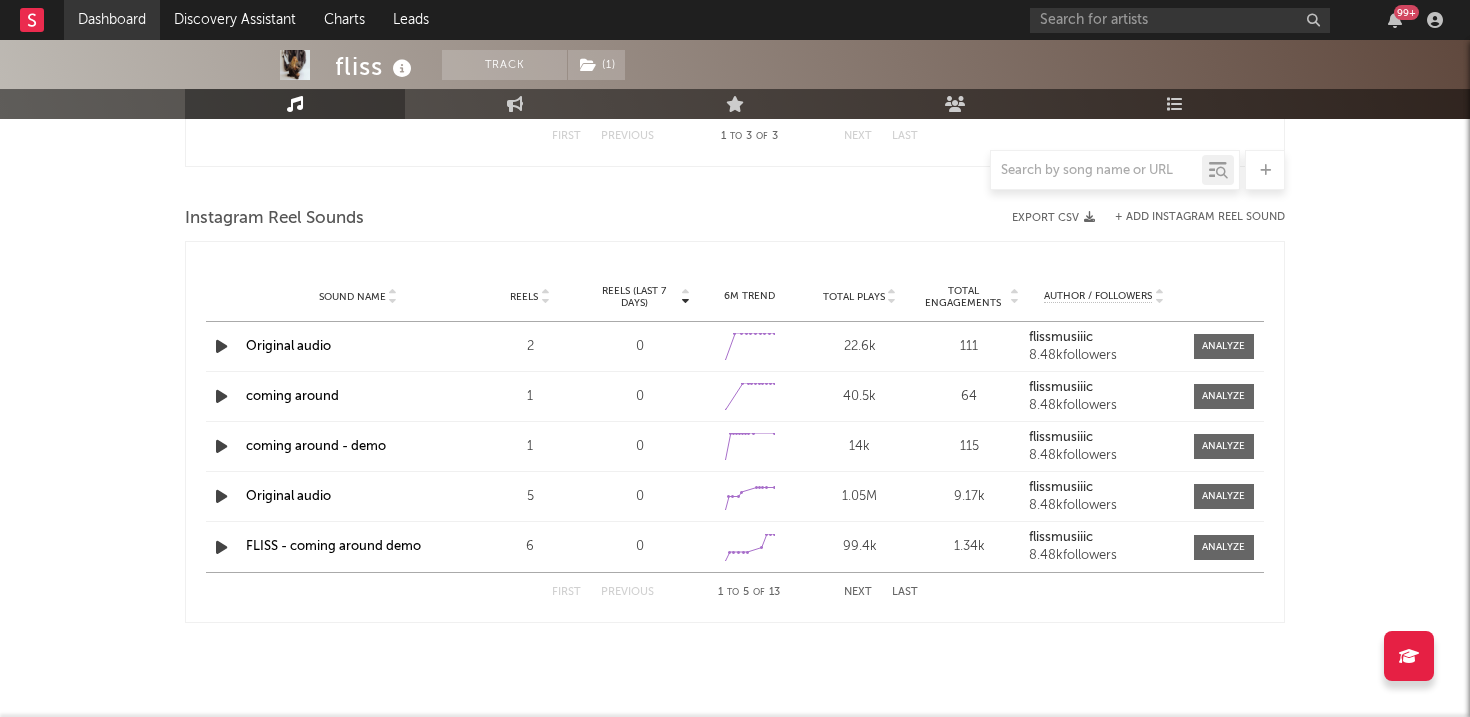click on "Dashboard" at bounding box center (112, 20) 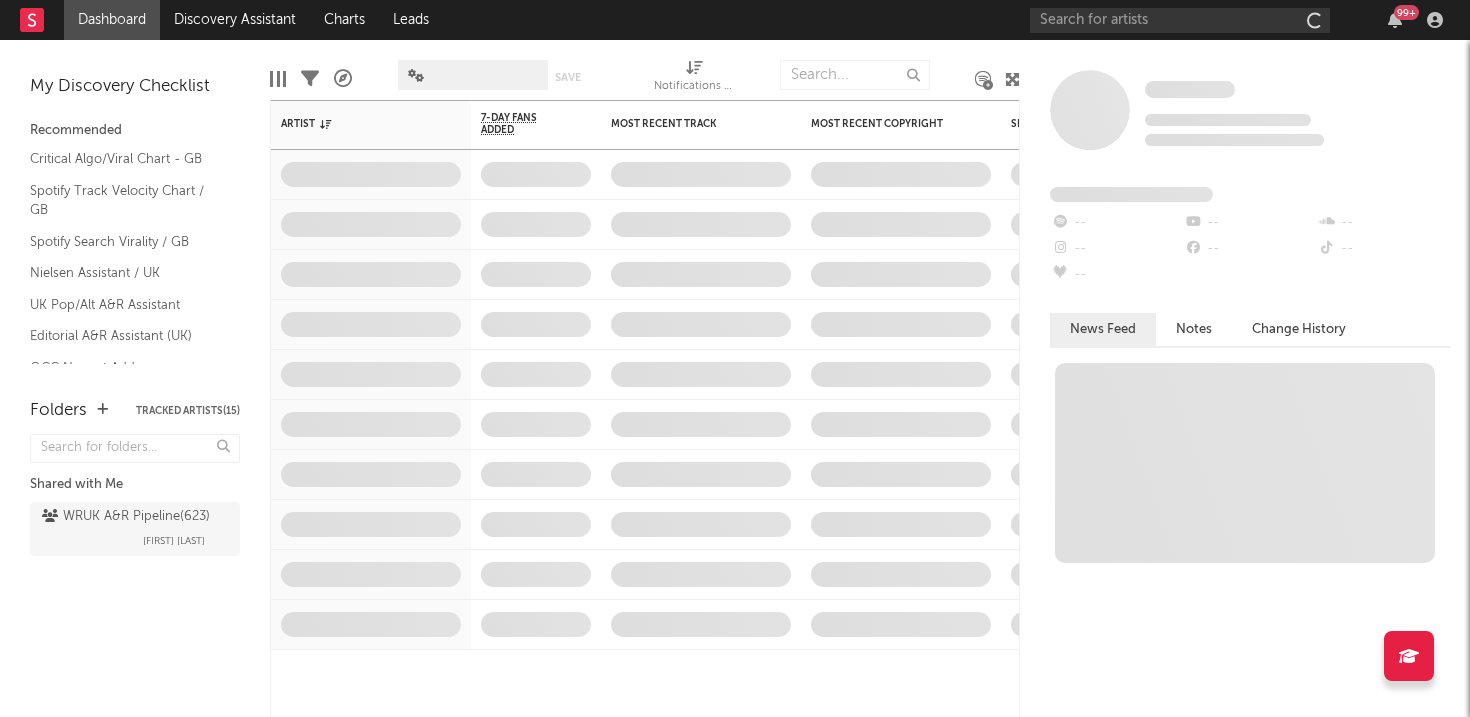 scroll, scrollTop: 0, scrollLeft: 0, axis: both 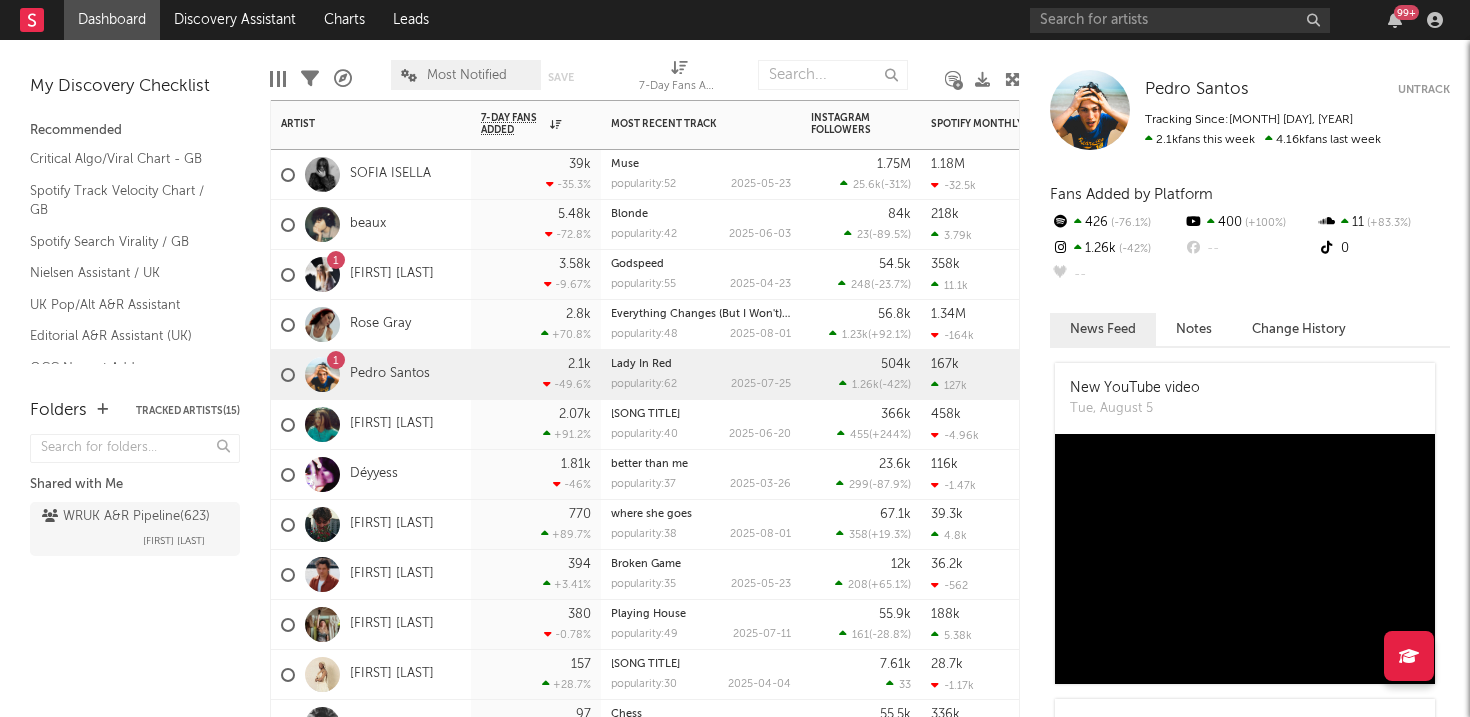 click on "[NUMBER] [NAME] [NAME]" at bounding box center (357, 275) 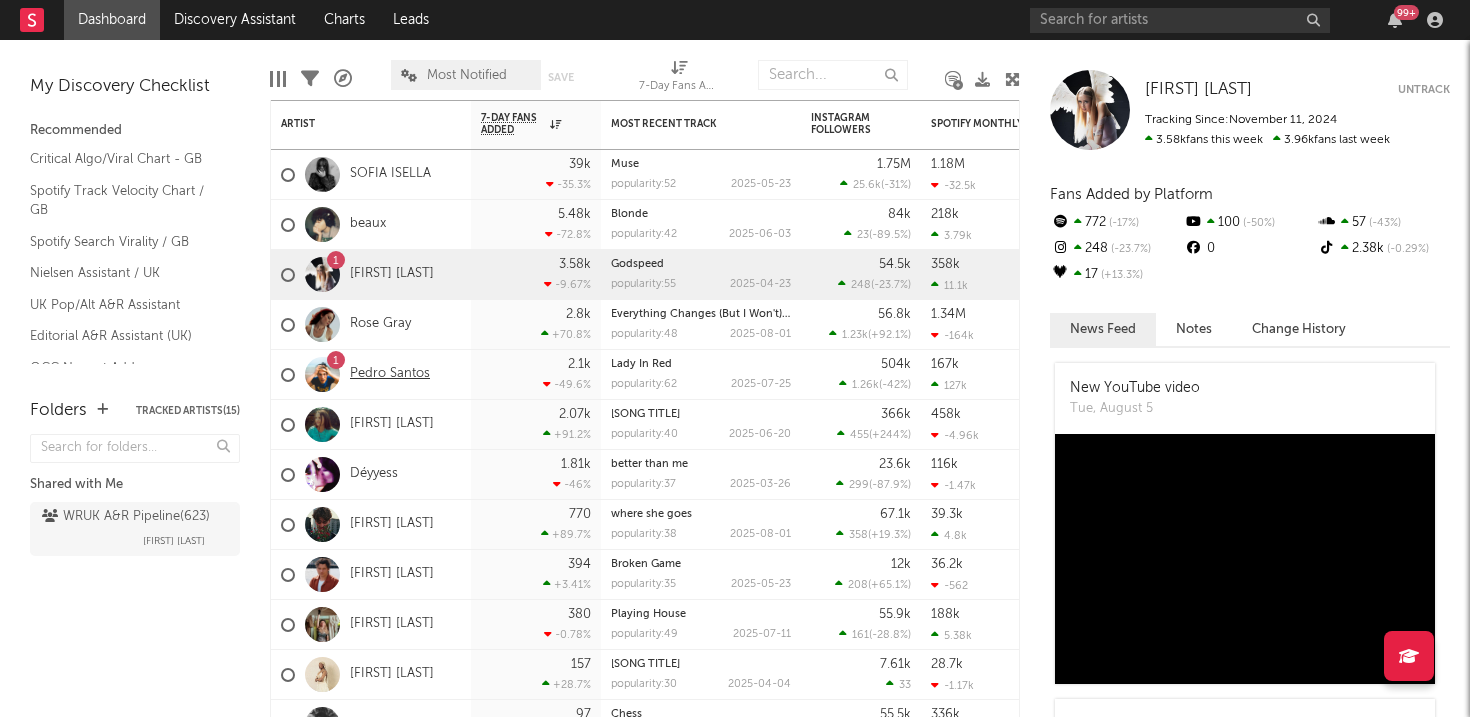 click on "Pedro Santos" at bounding box center (390, 374) 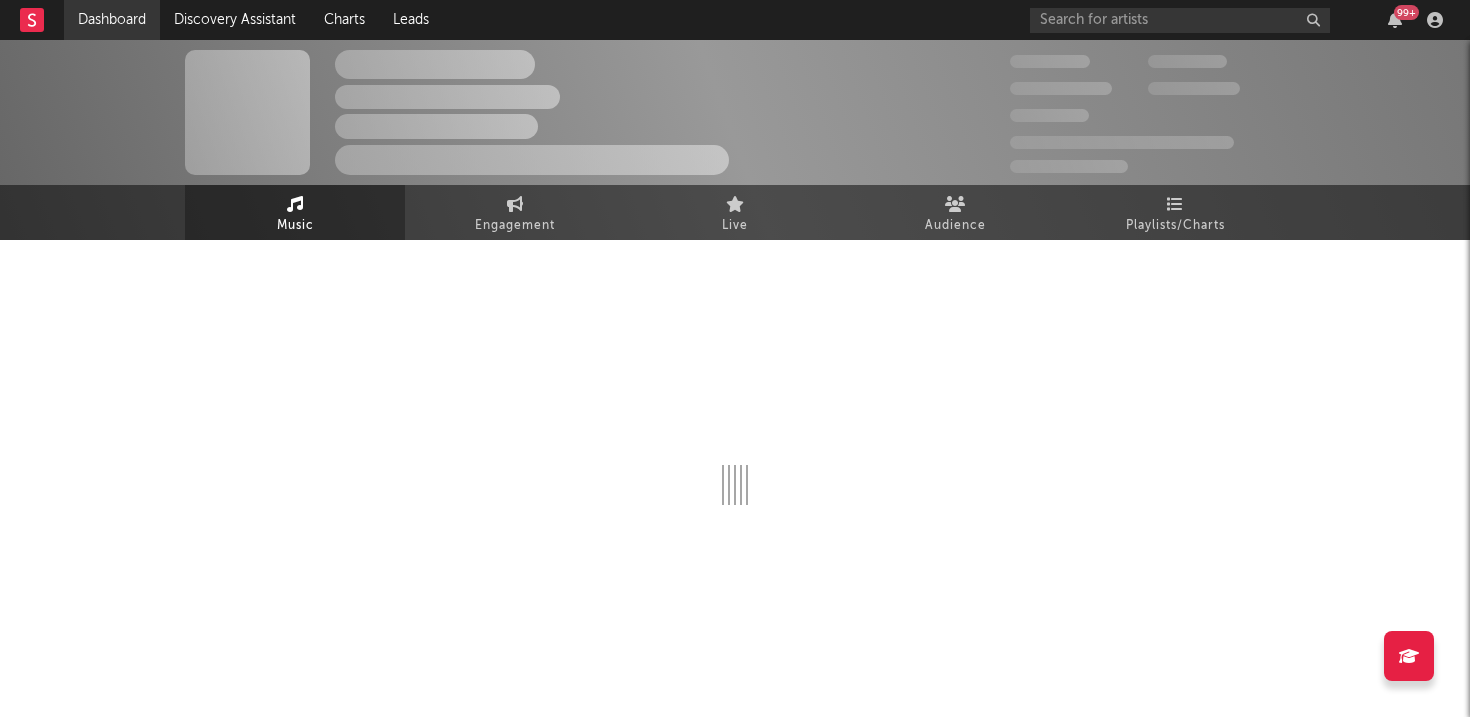 click on "Dashboard" at bounding box center [112, 20] 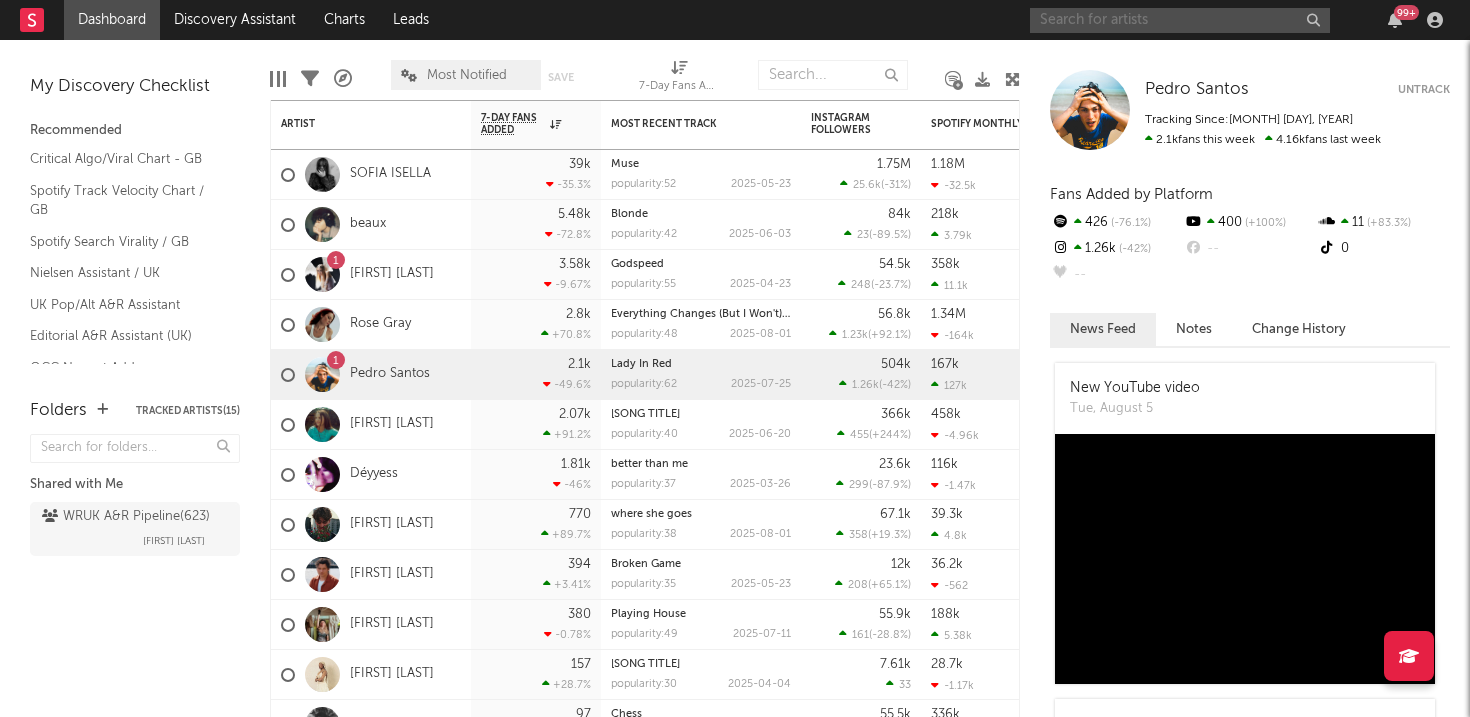 click at bounding box center (1180, 20) 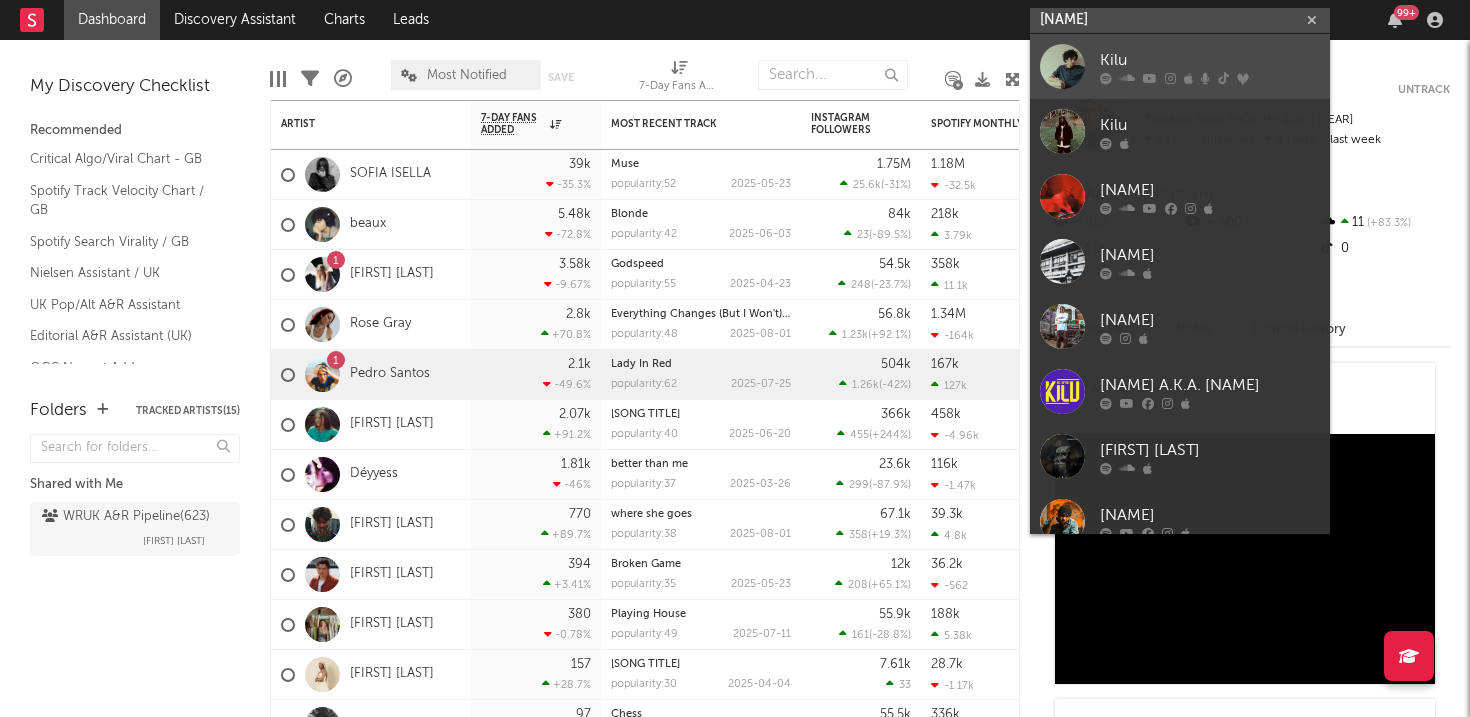 type on "[NAME]" 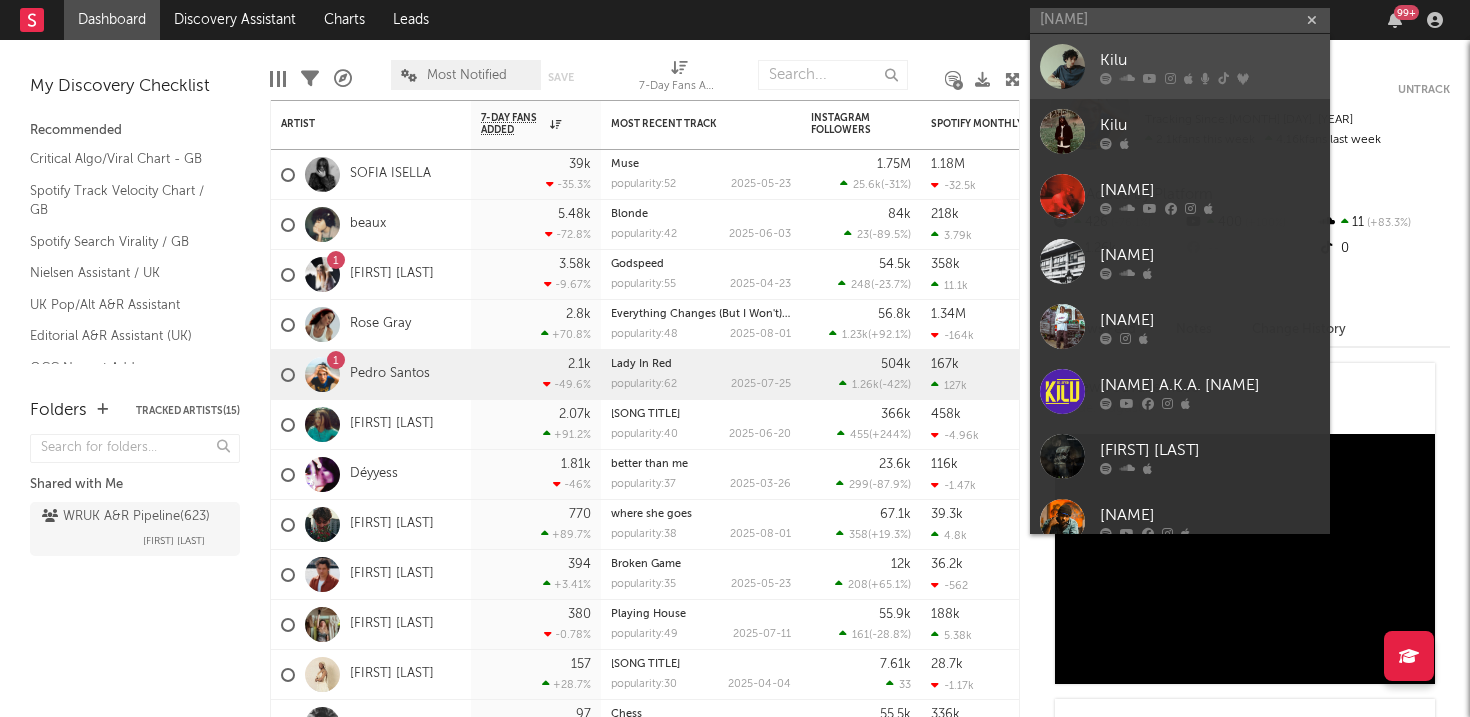 click on "Kilu" at bounding box center [1210, 60] 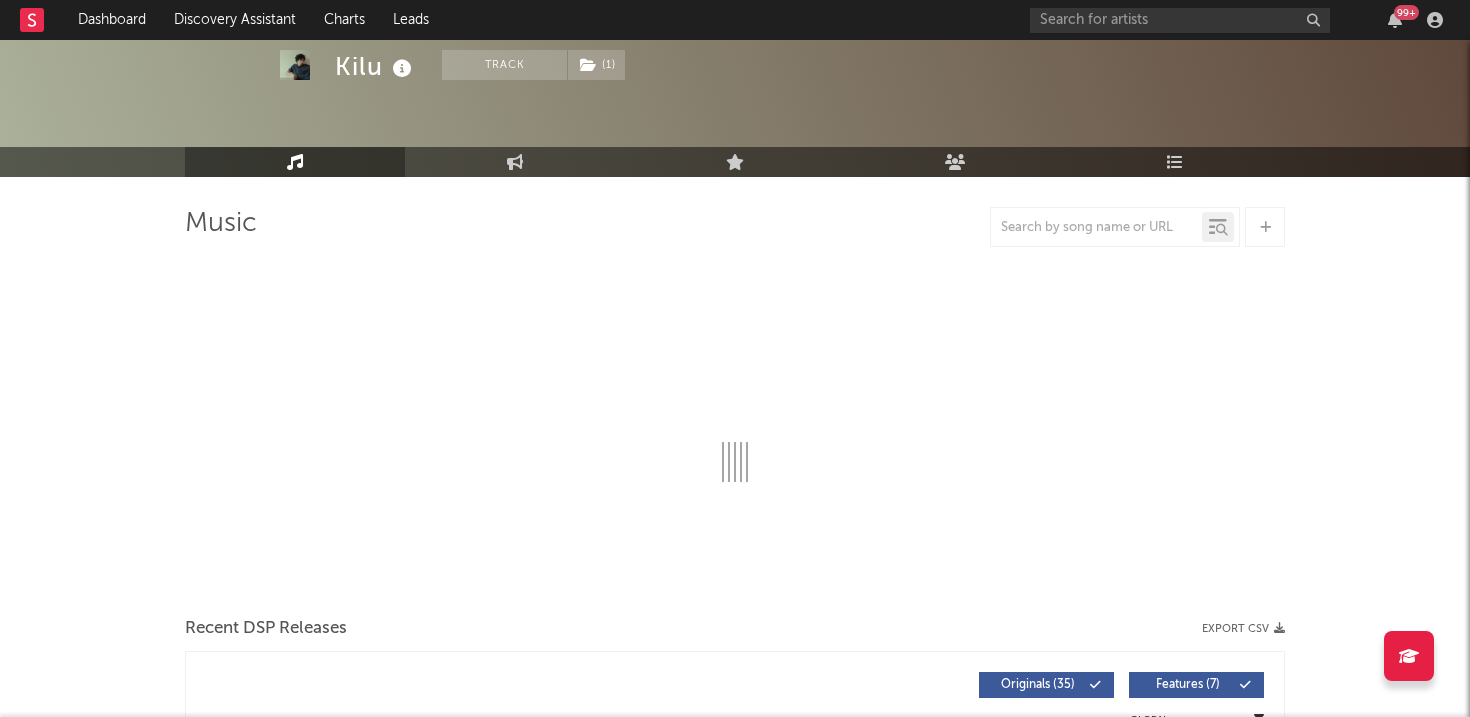 select on "6m" 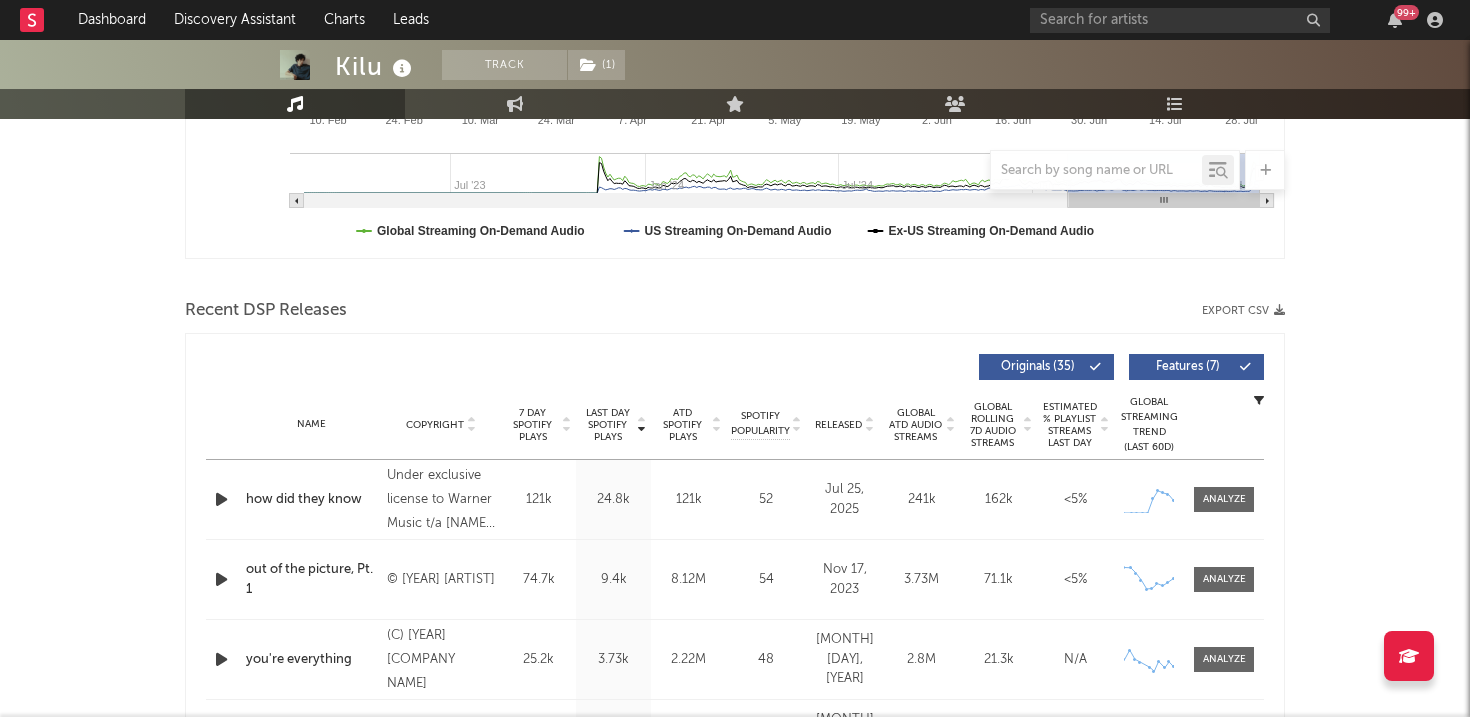 scroll, scrollTop: 542, scrollLeft: 0, axis: vertical 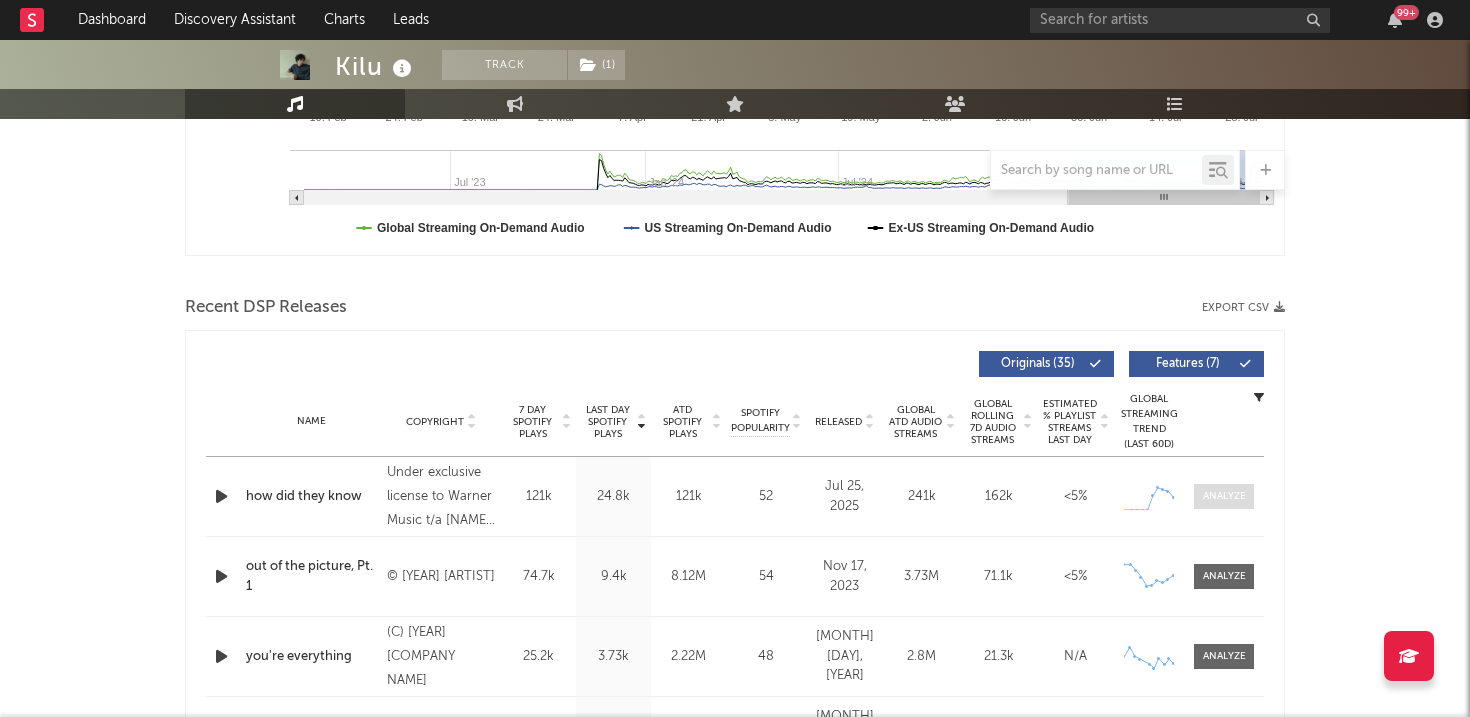 click at bounding box center [1224, 496] 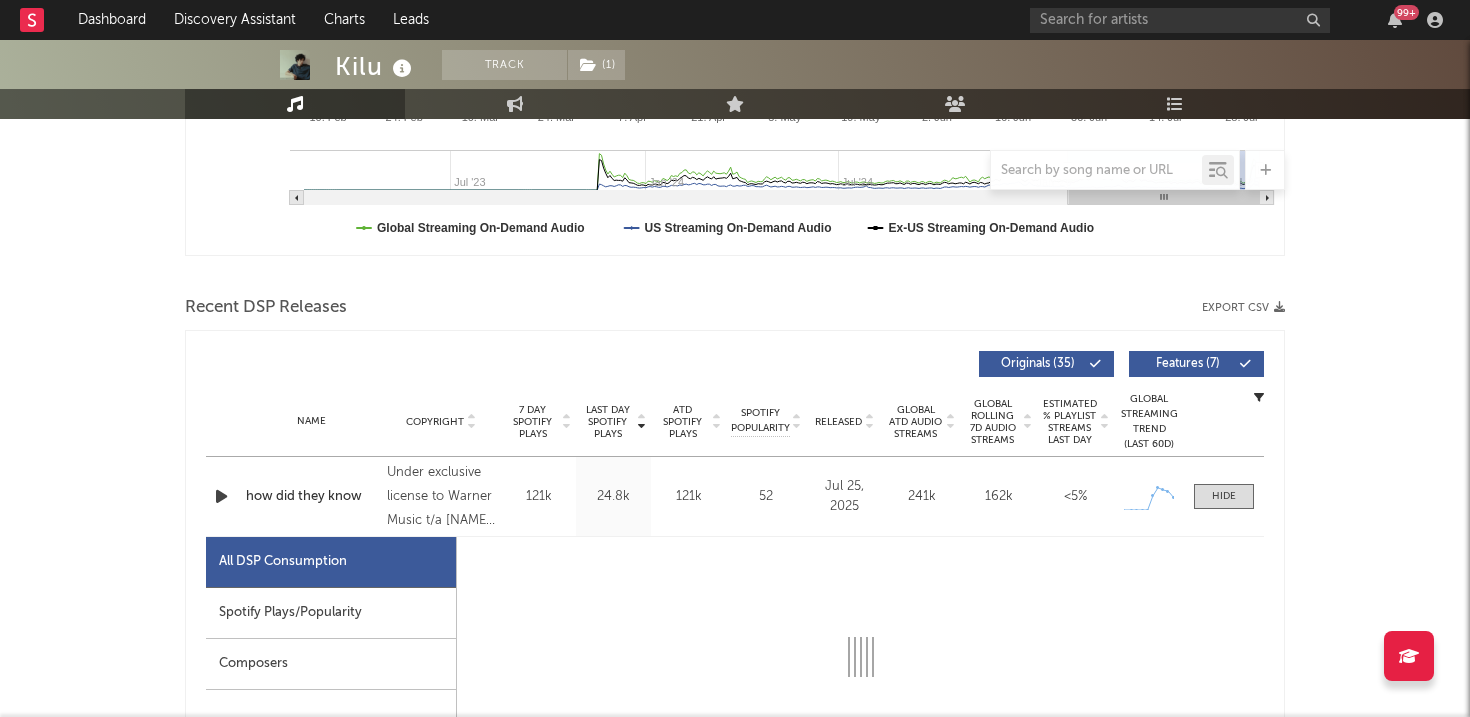 select on "1w" 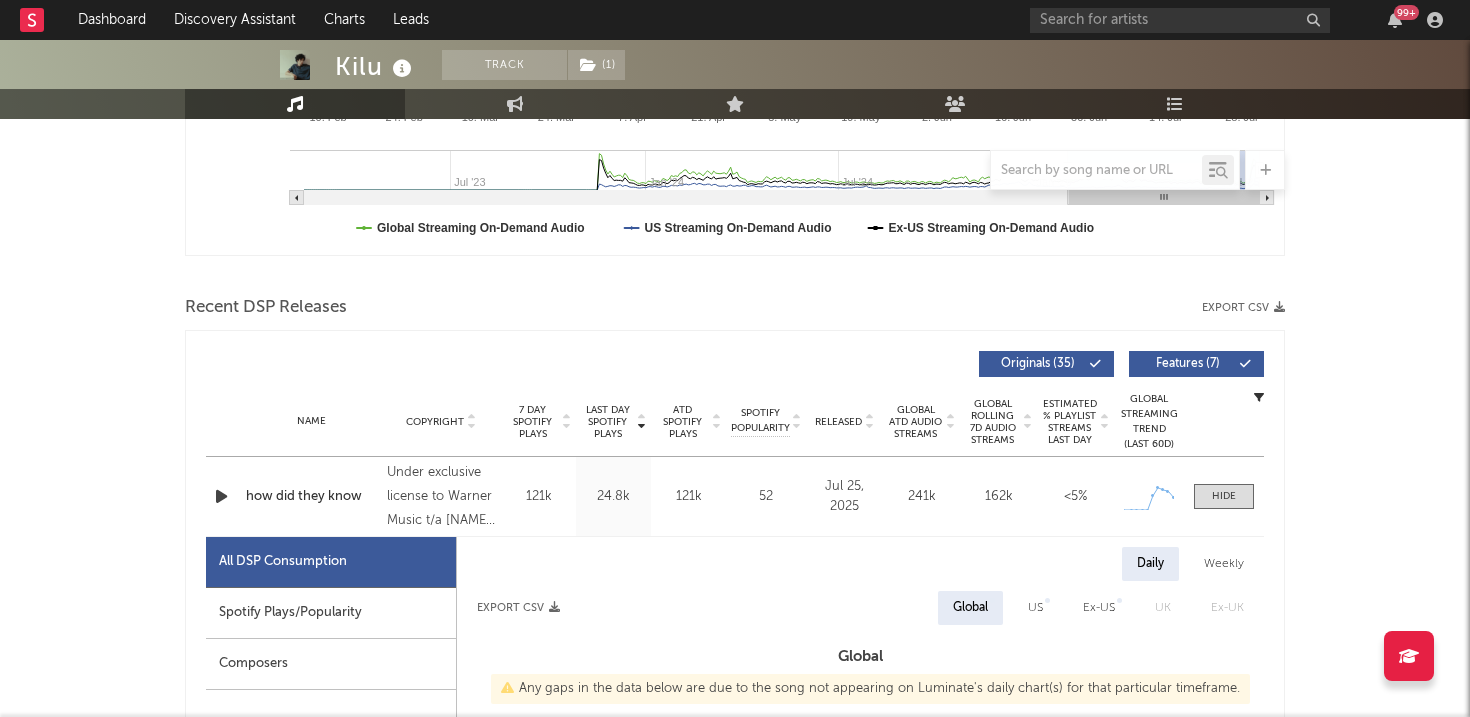 click on "Spotify Plays/Popularity" at bounding box center (331, 613) 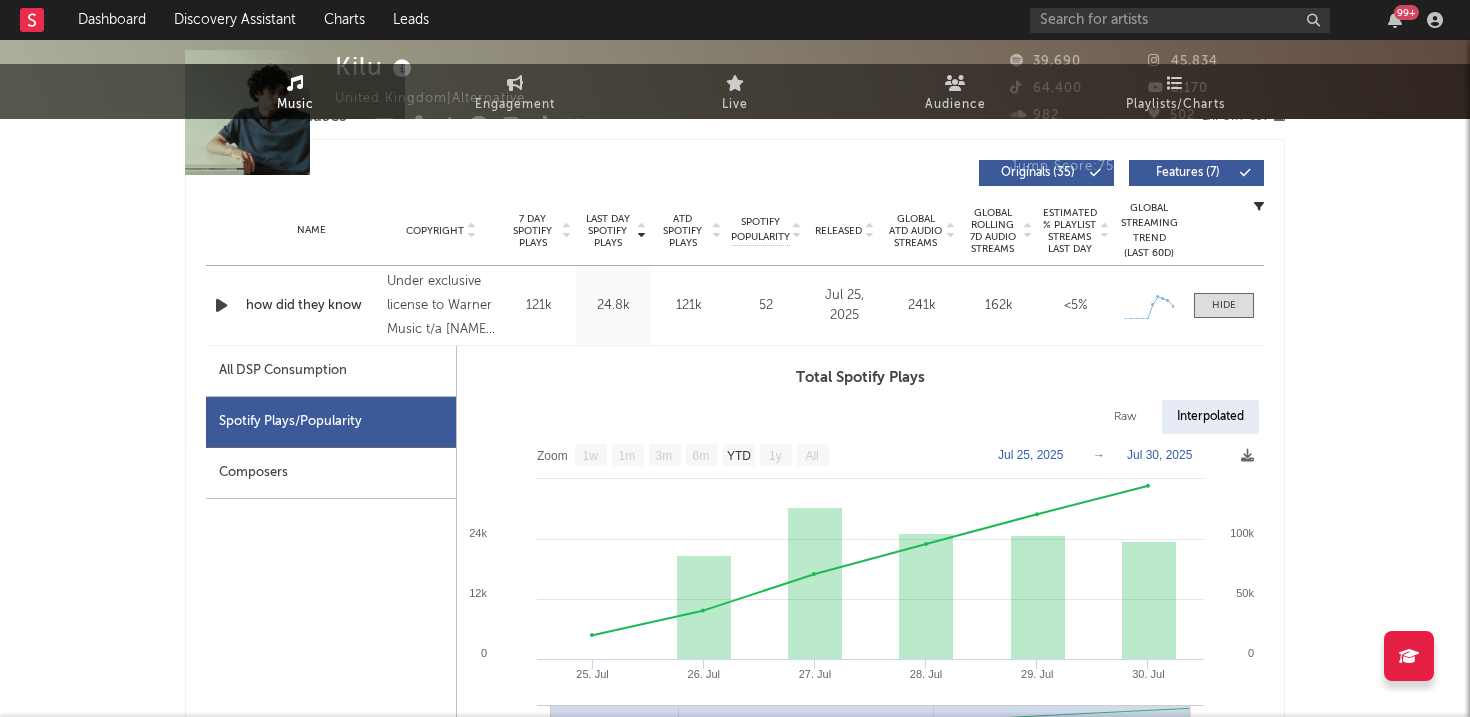 scroll, scrollTop: 0, scrollLeft: 0, axis: both 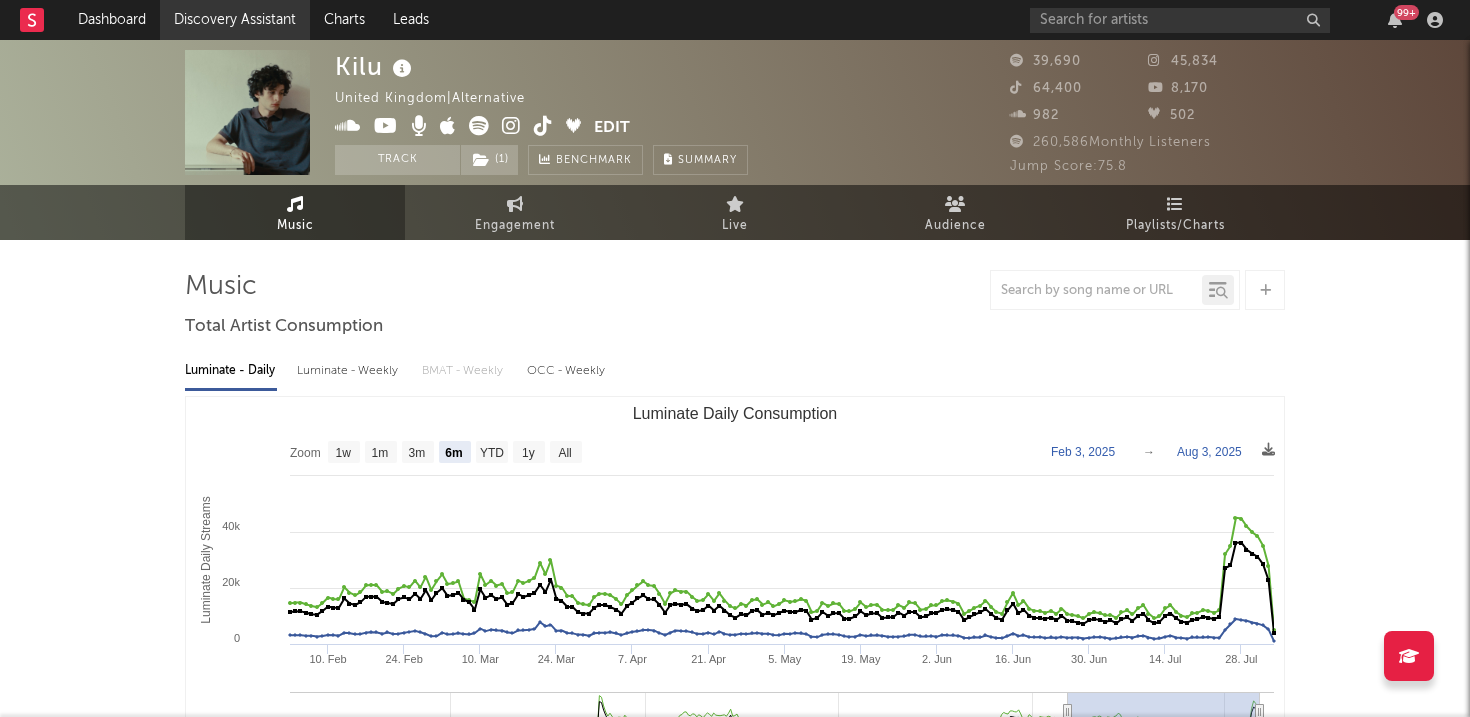 click on "Discovery Assistant" at bounding box center [235, 20] 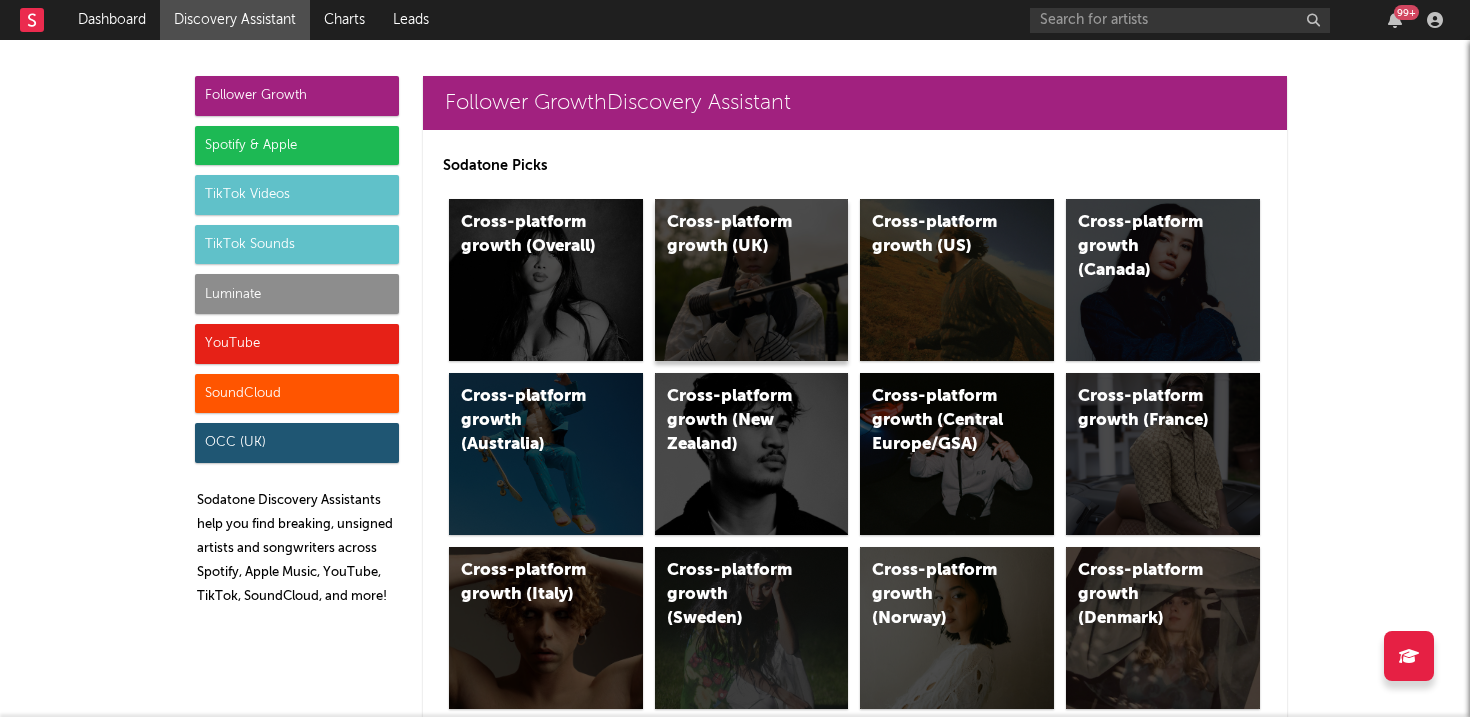 click on "Cross-platform growth (UK)" at bounding box center (752, 280) 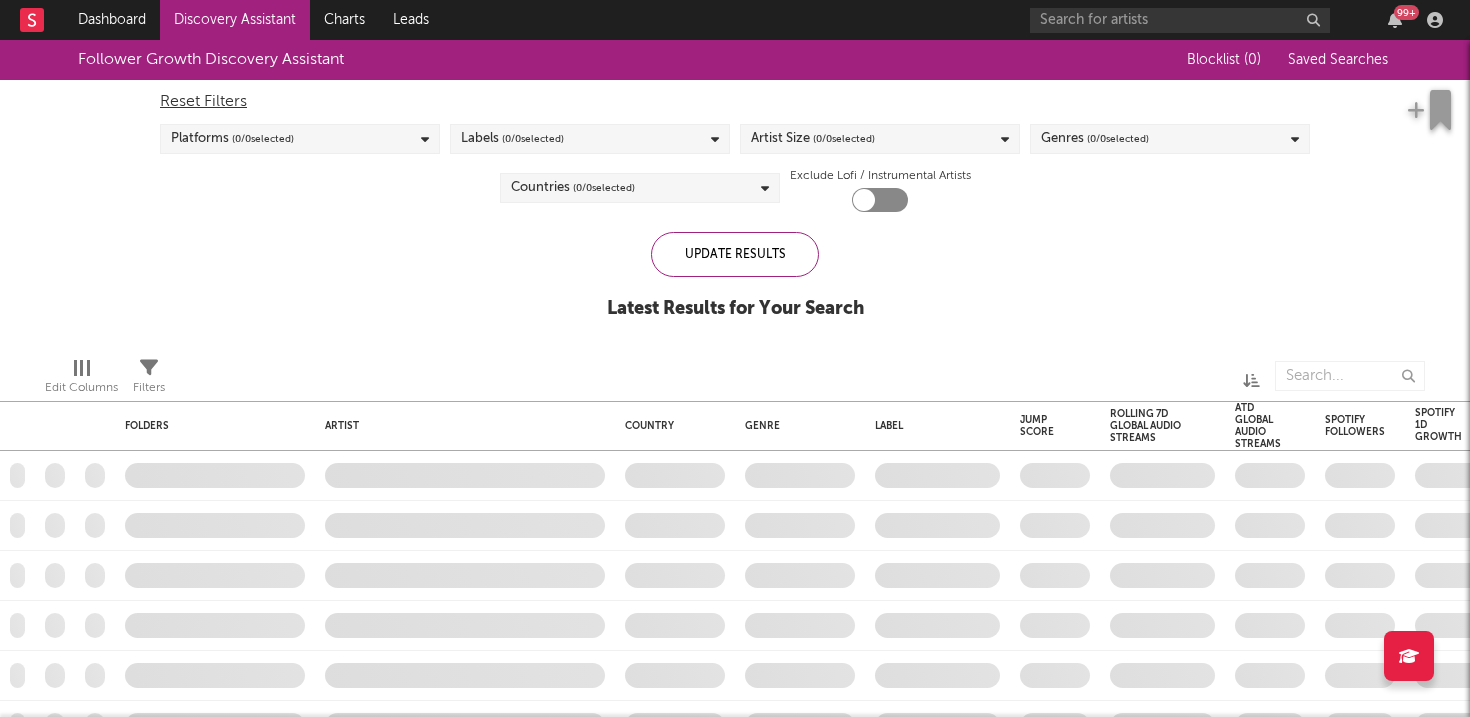 checkbox on "true" 